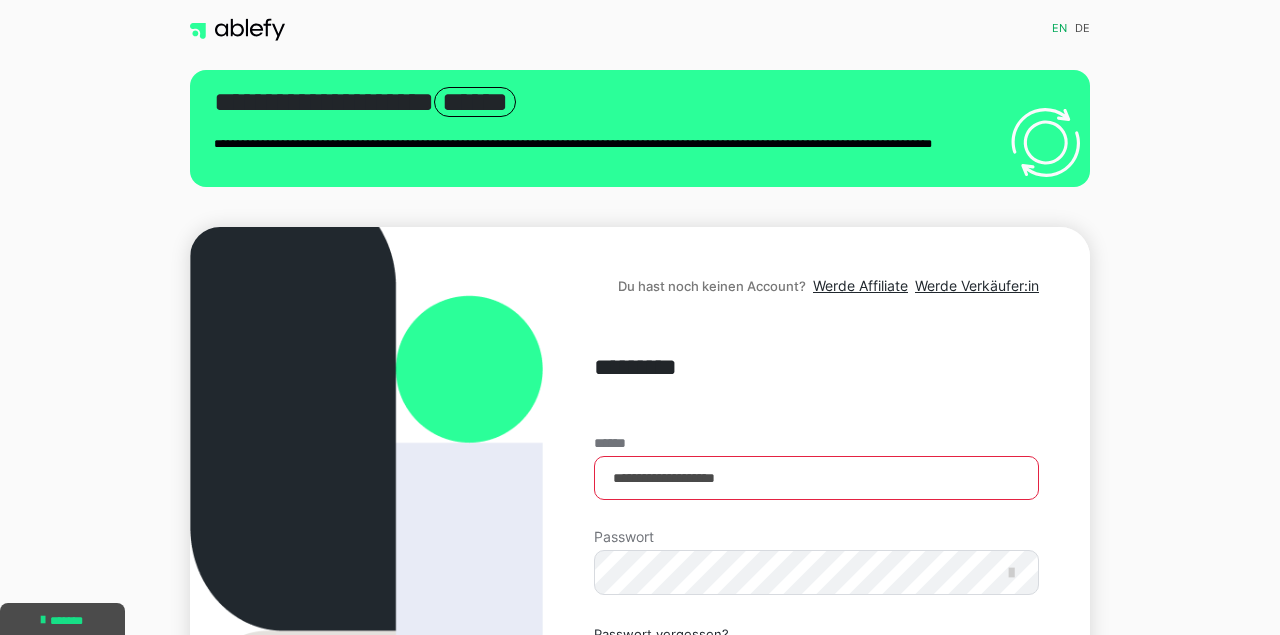 scroll, scrollTop: 0, scrollLeft: 0, axis: both 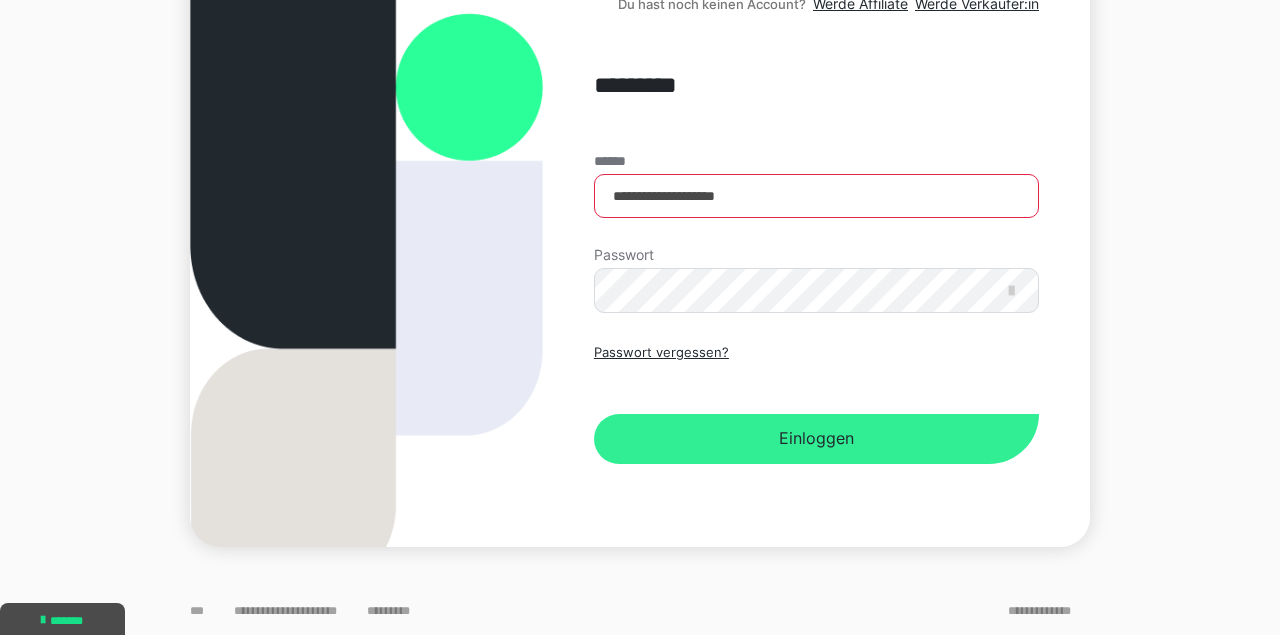 click on "Einloggen" at bounding box center [816, 439] 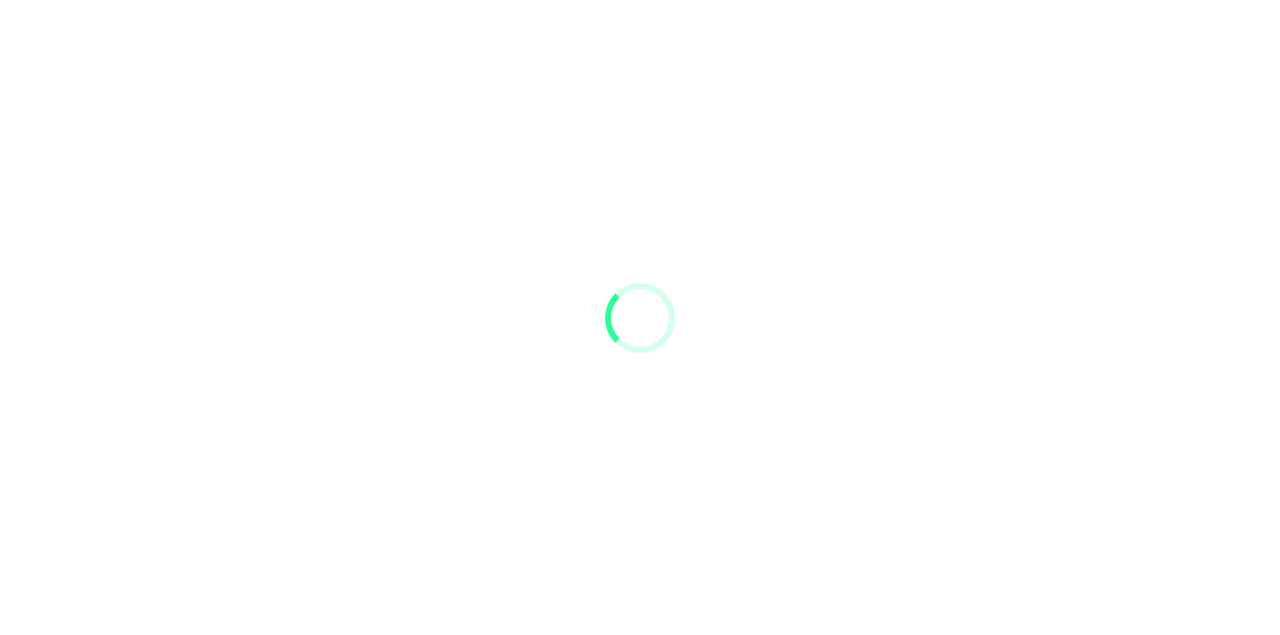 scroll, scrollTop: 0, scrollLeft: 0, axis: both 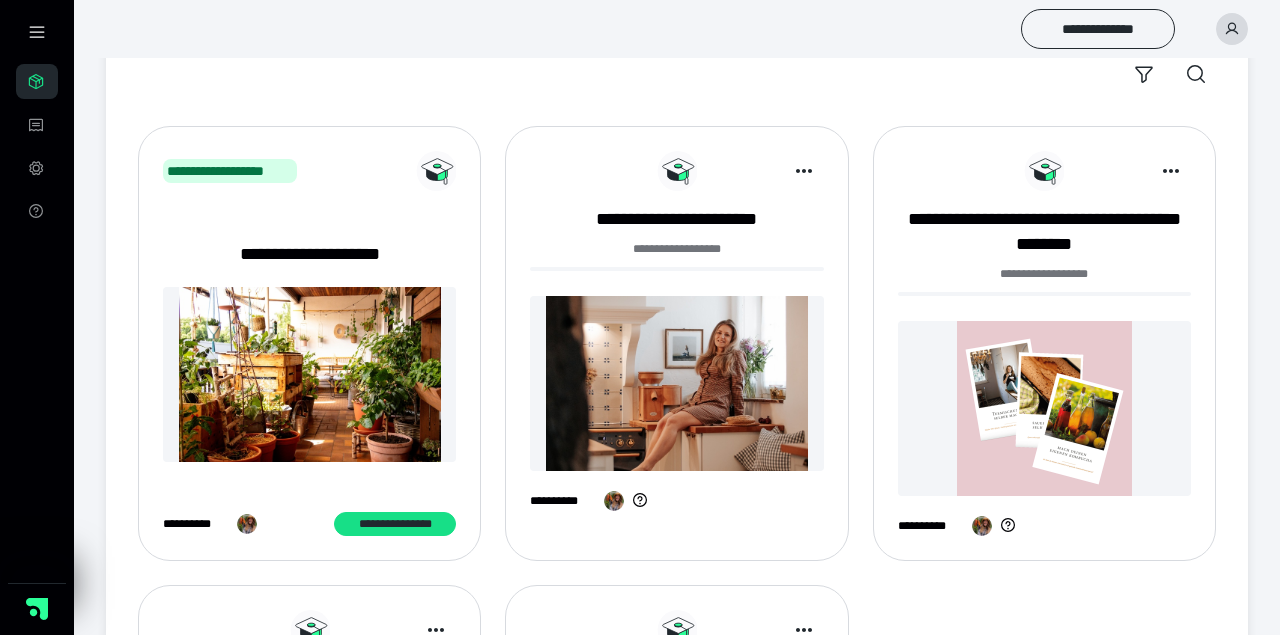 click at bounding box center [676, 383] 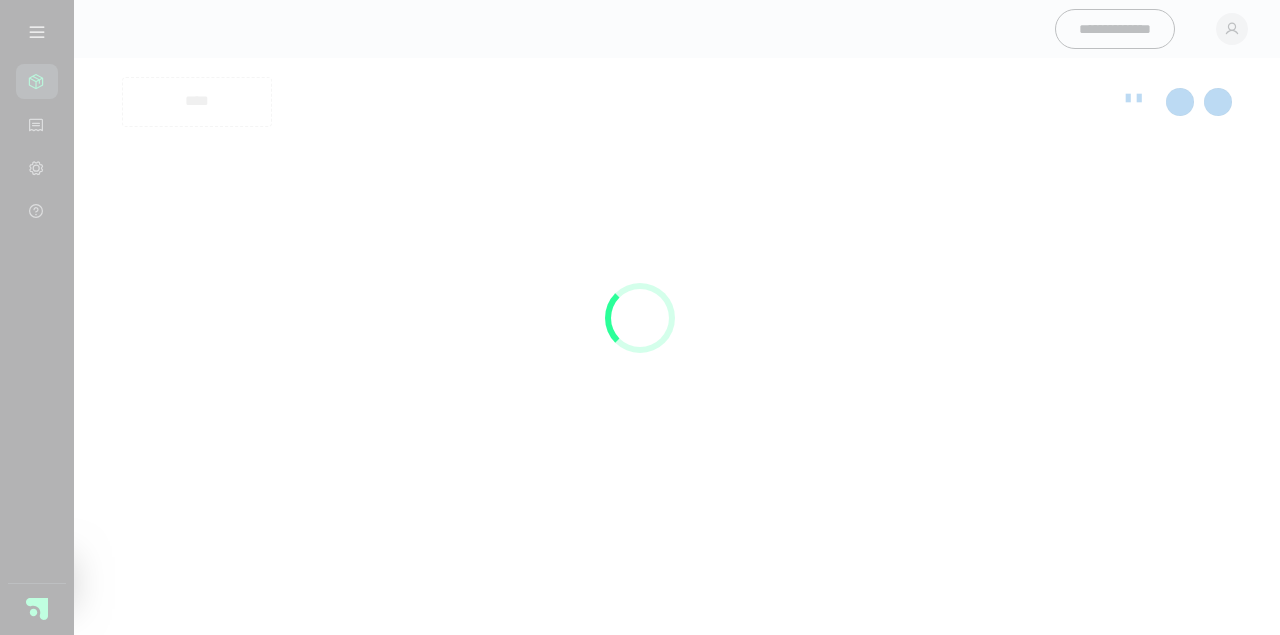scroll, scrollTop: 0, scrollLeft: 0, axis: both 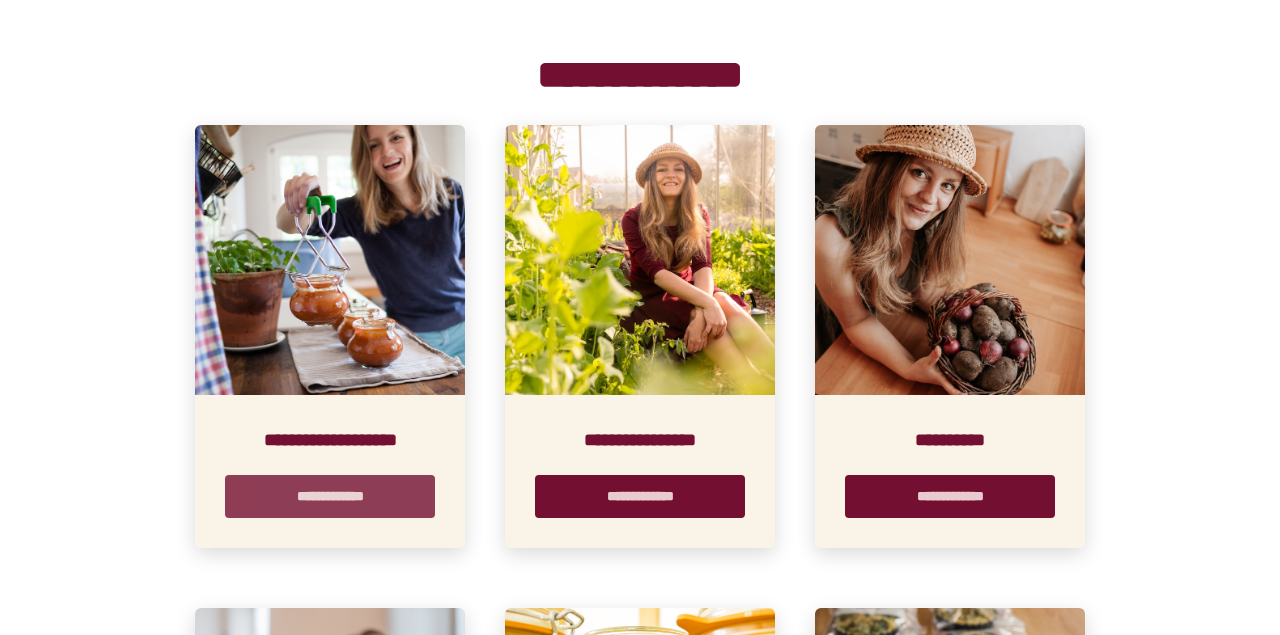 click on "**********" at bounding box center [330, 496] 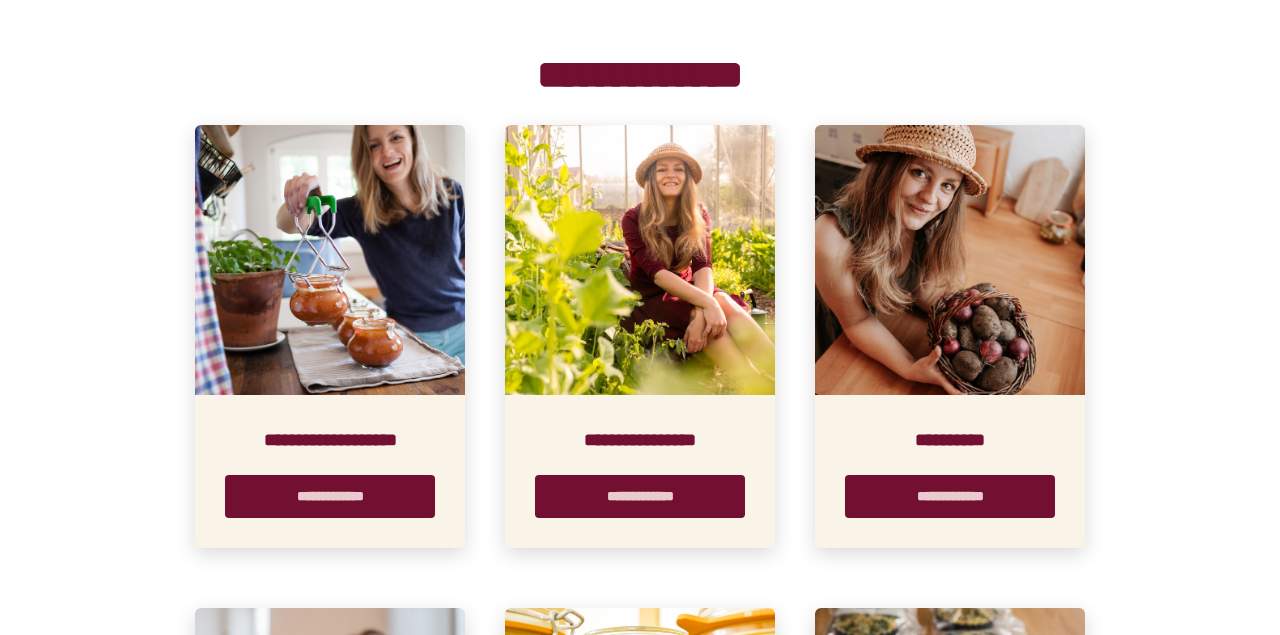 scroll, scrollTop: 0, scrollLeft: 0, axis: both 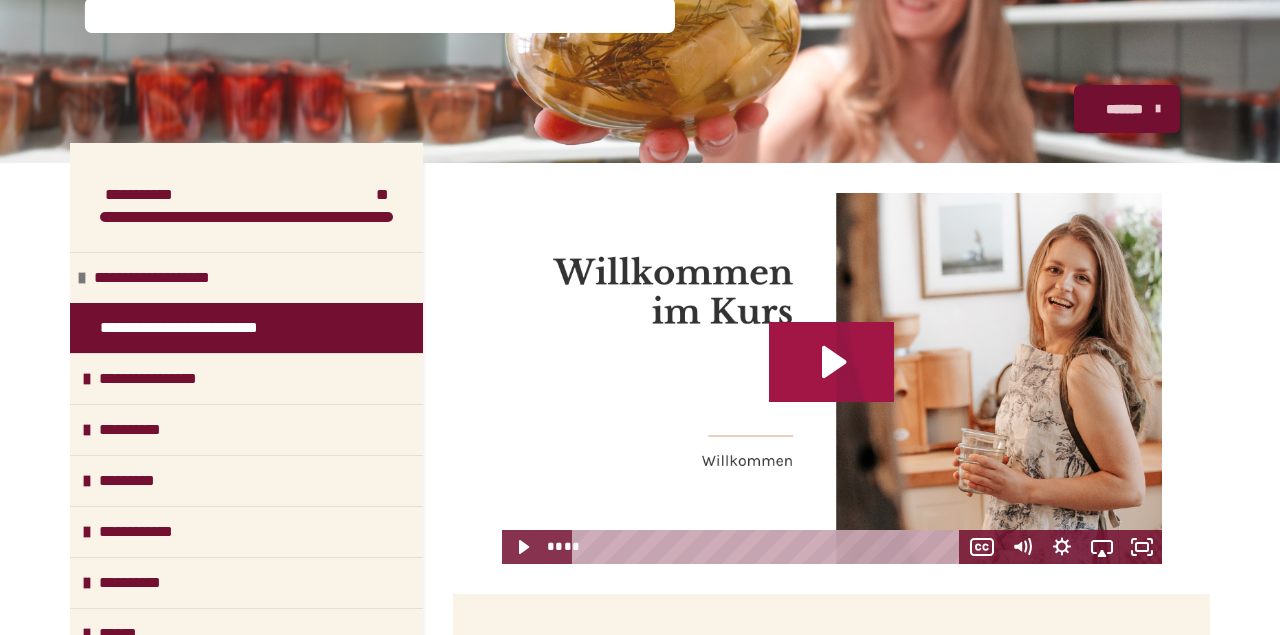 click 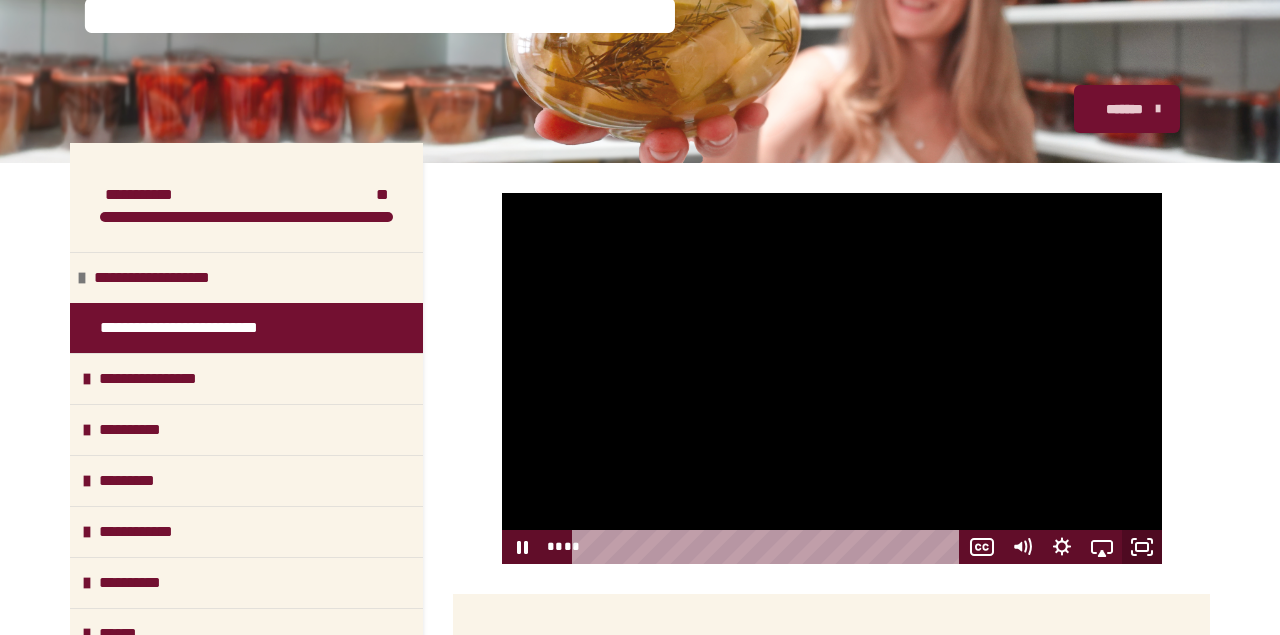 click 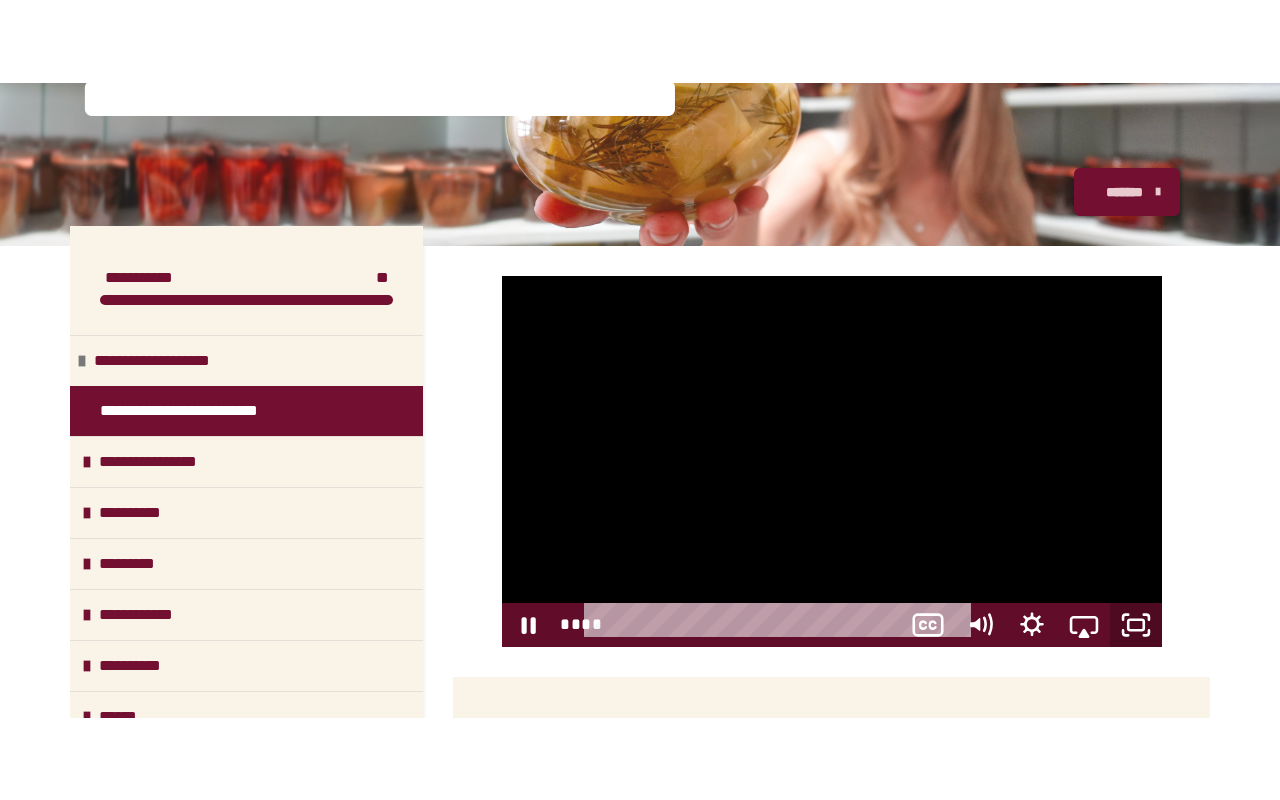 scroll, scrollTop: 0, scrollLeft: 0, axis: both 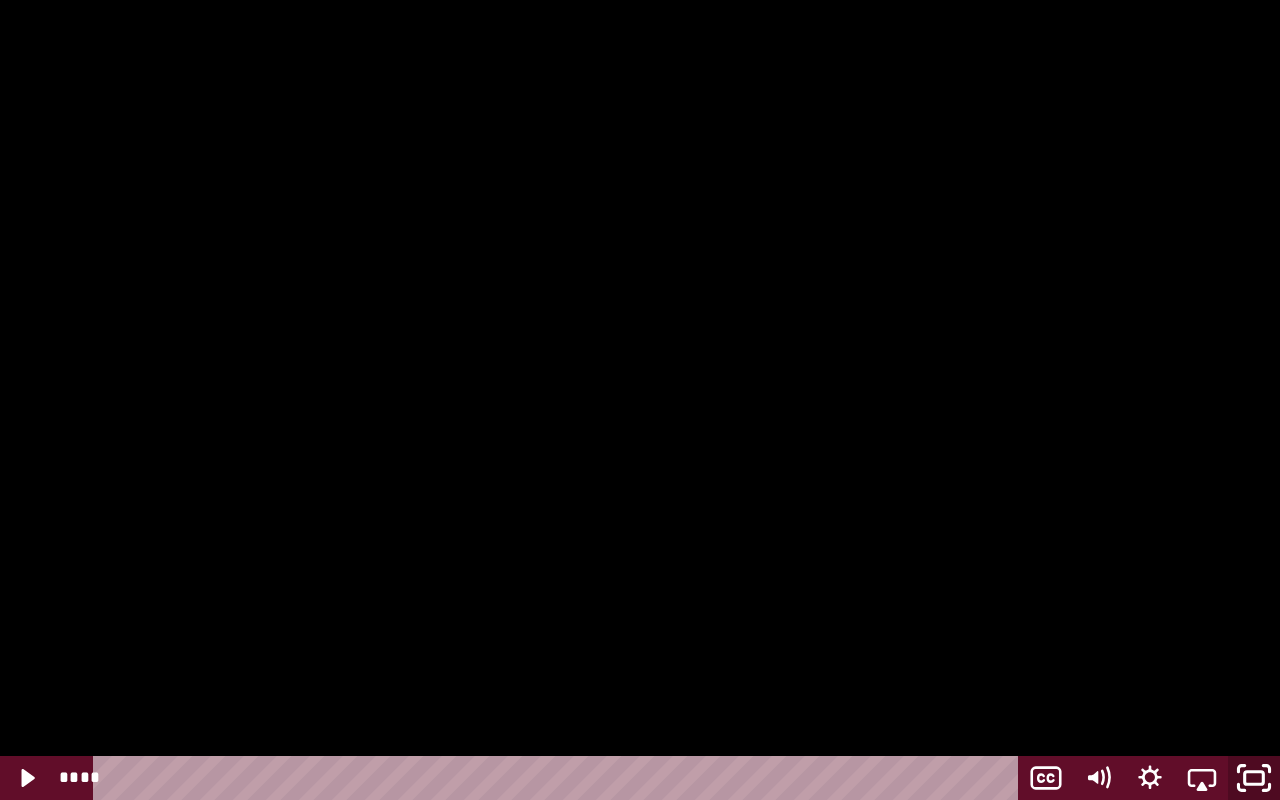 click 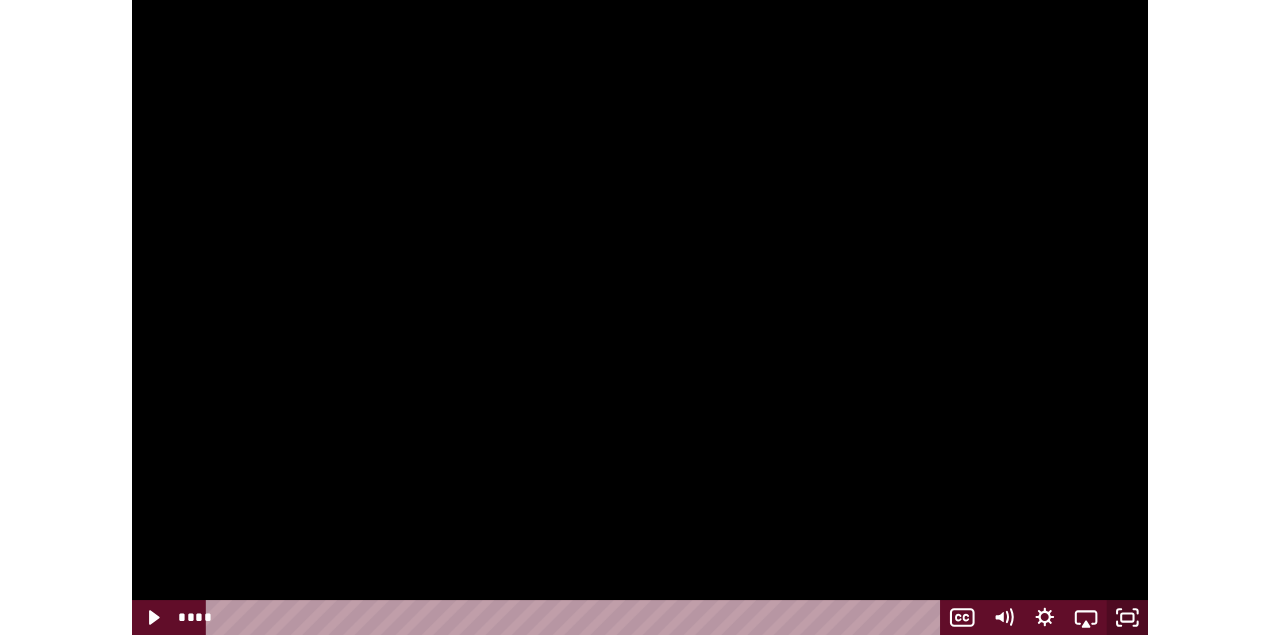 scroll, scrollTop: 225, scrollLeft: 0, axis: vertical 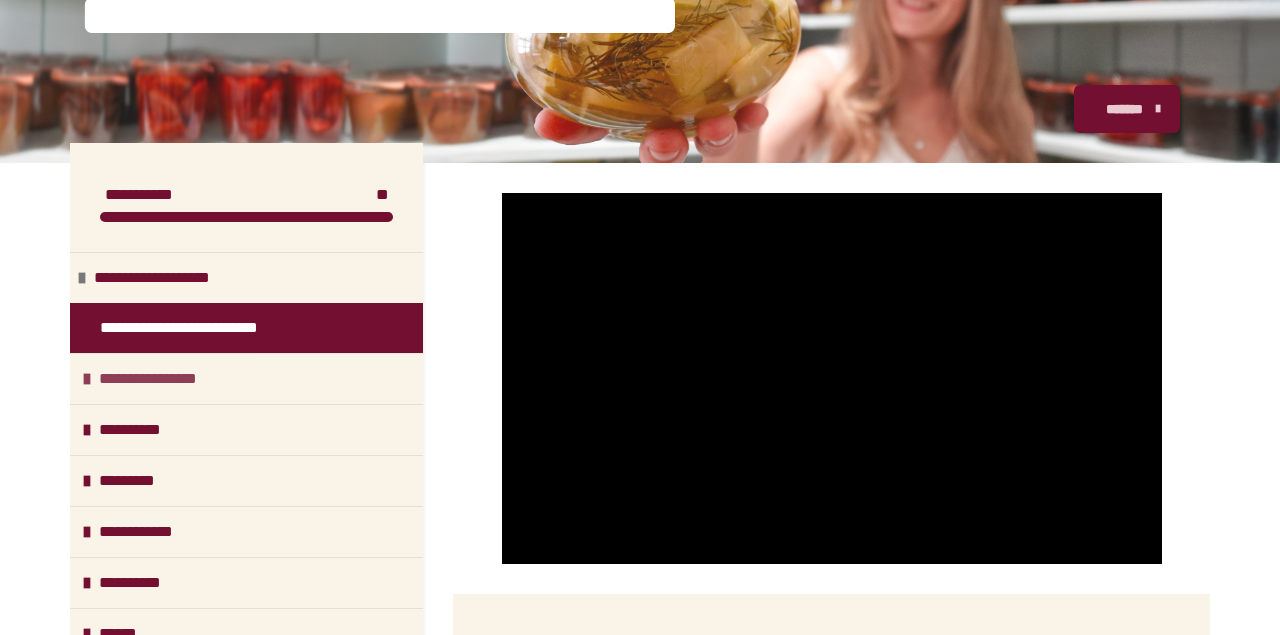 click on "**********" at bounding box center [164, 379] 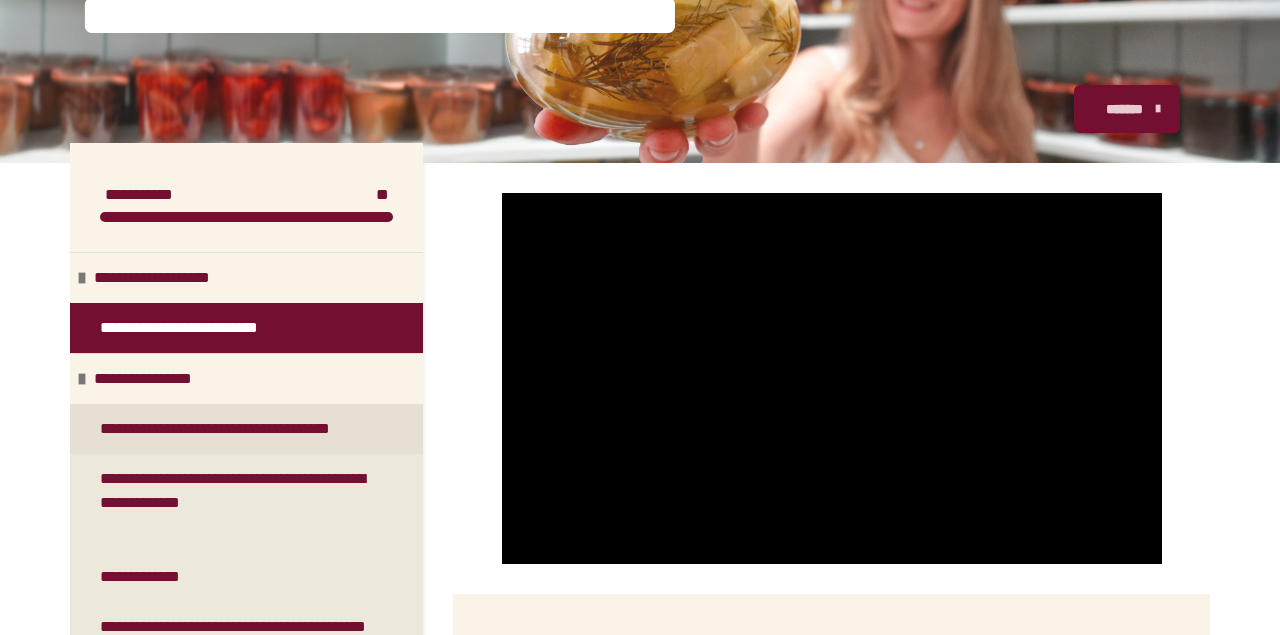 click on "**********" at bounding box center [238, 429] 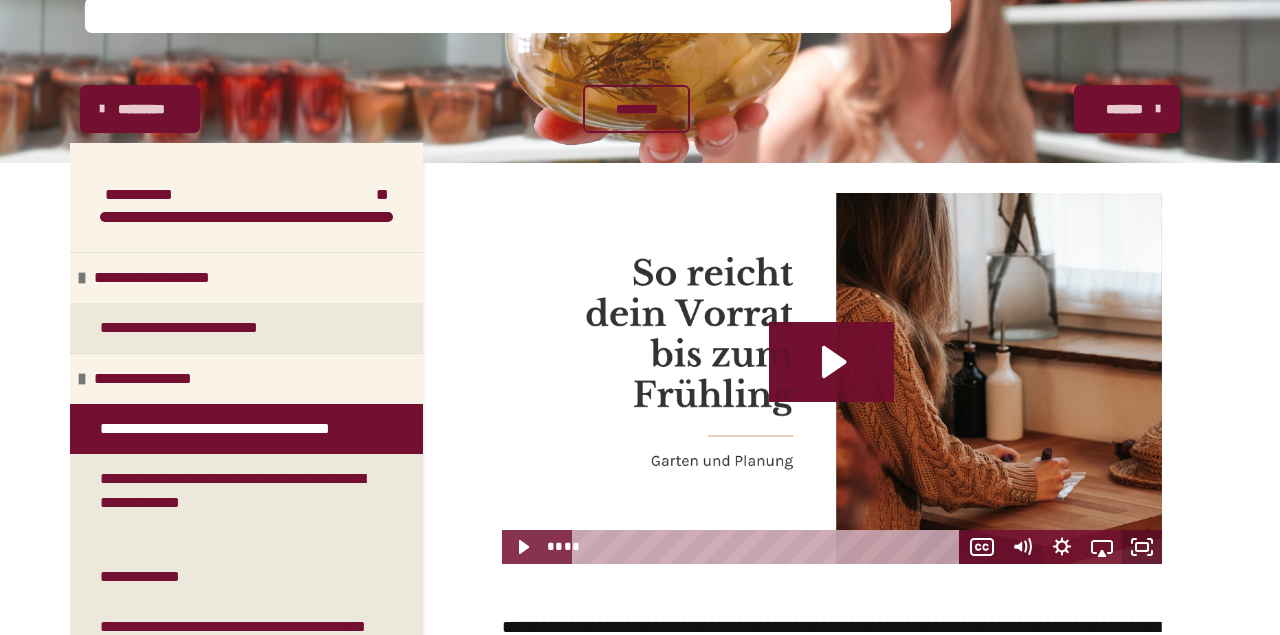 click 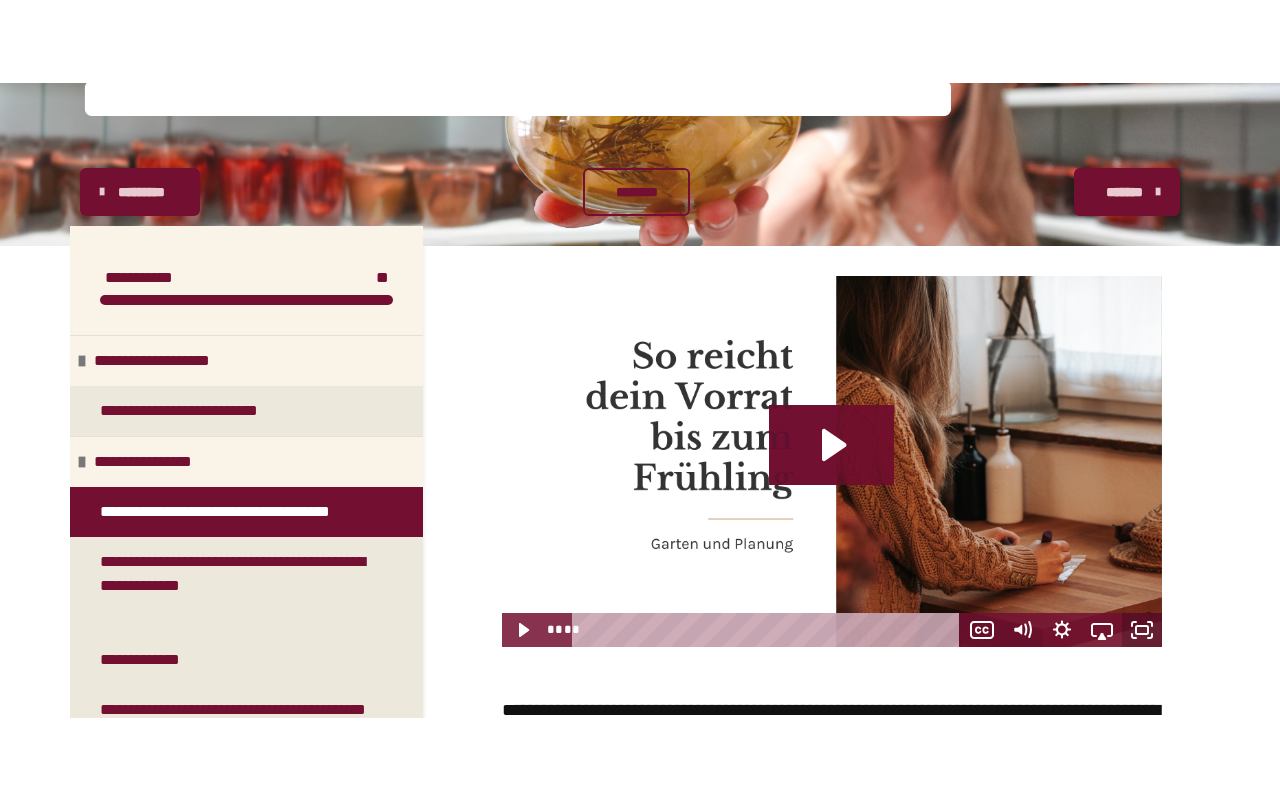 scroll, scrollTop: 0, scrollLeft: 0, axis: both 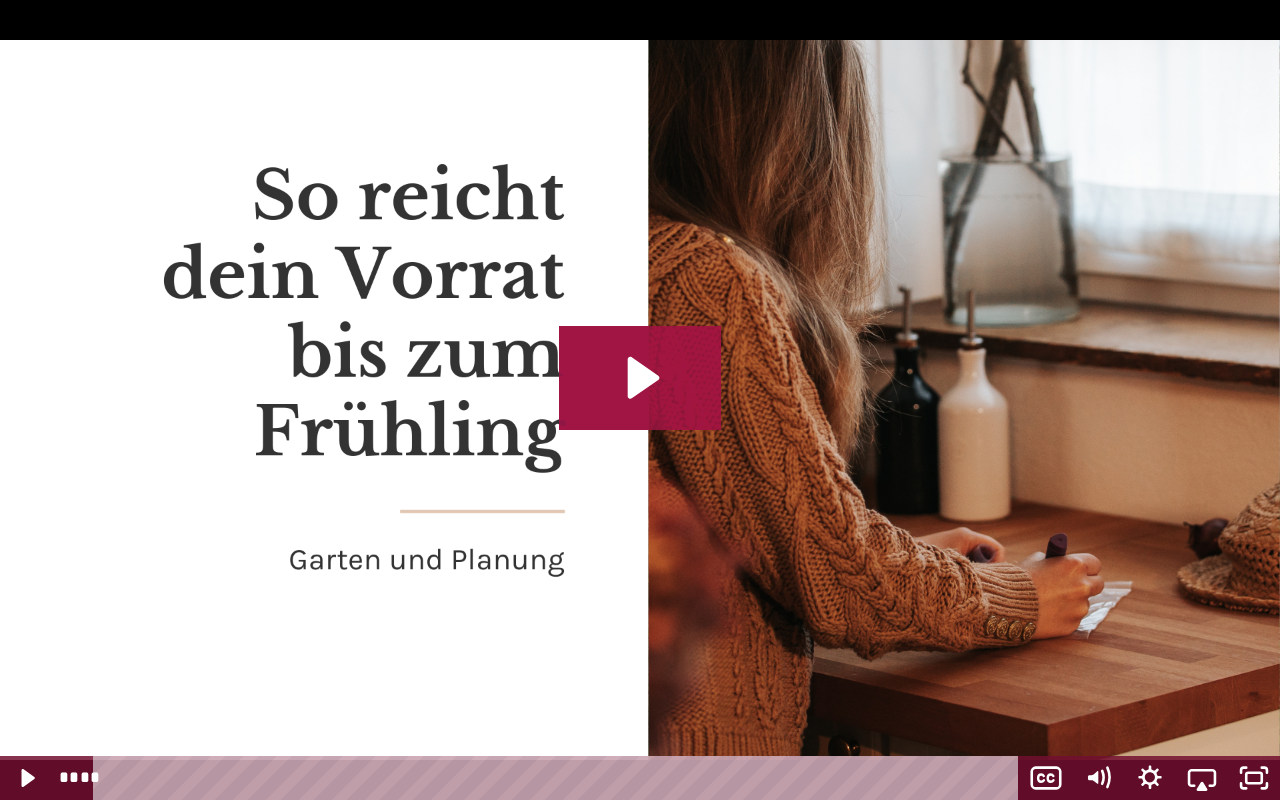 click 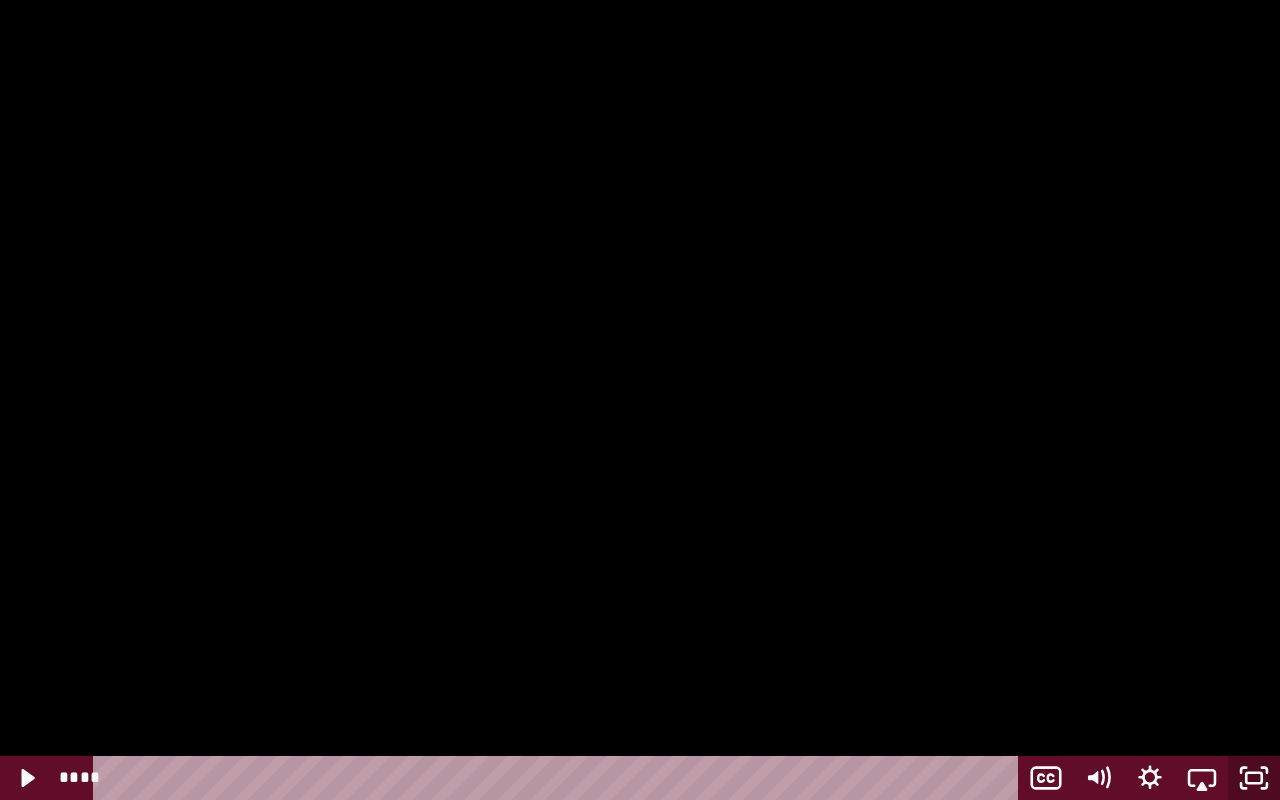 click 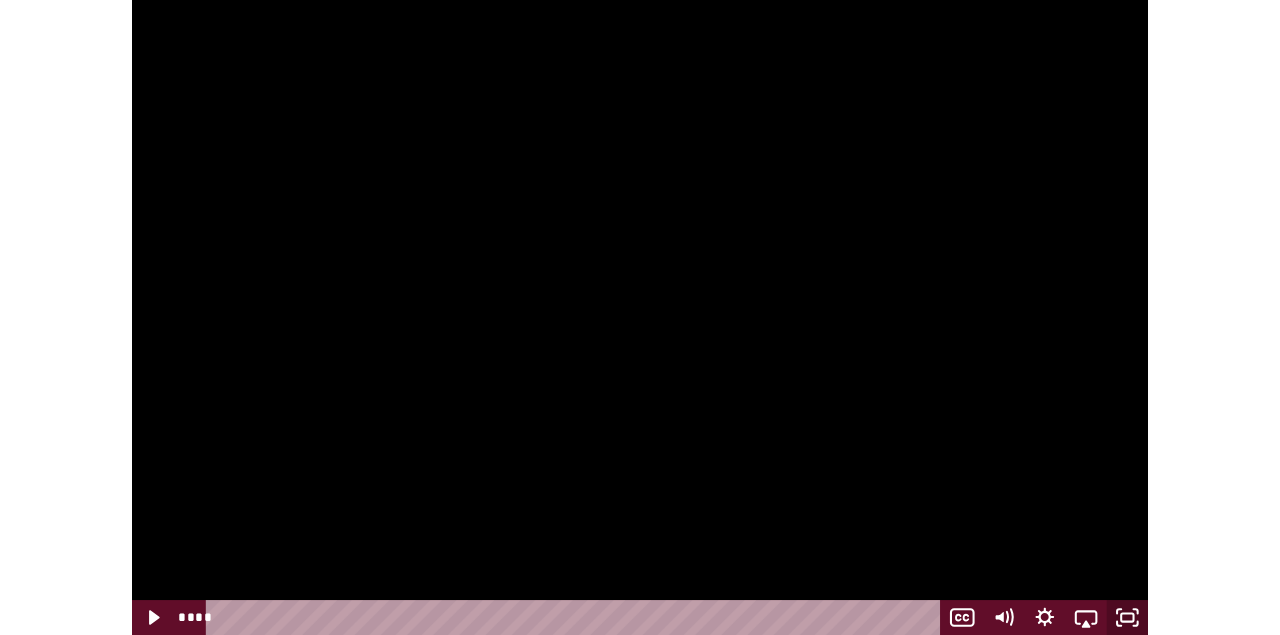 scroll, scrollTop: 225, scrollLeft: 0, axis: vertical 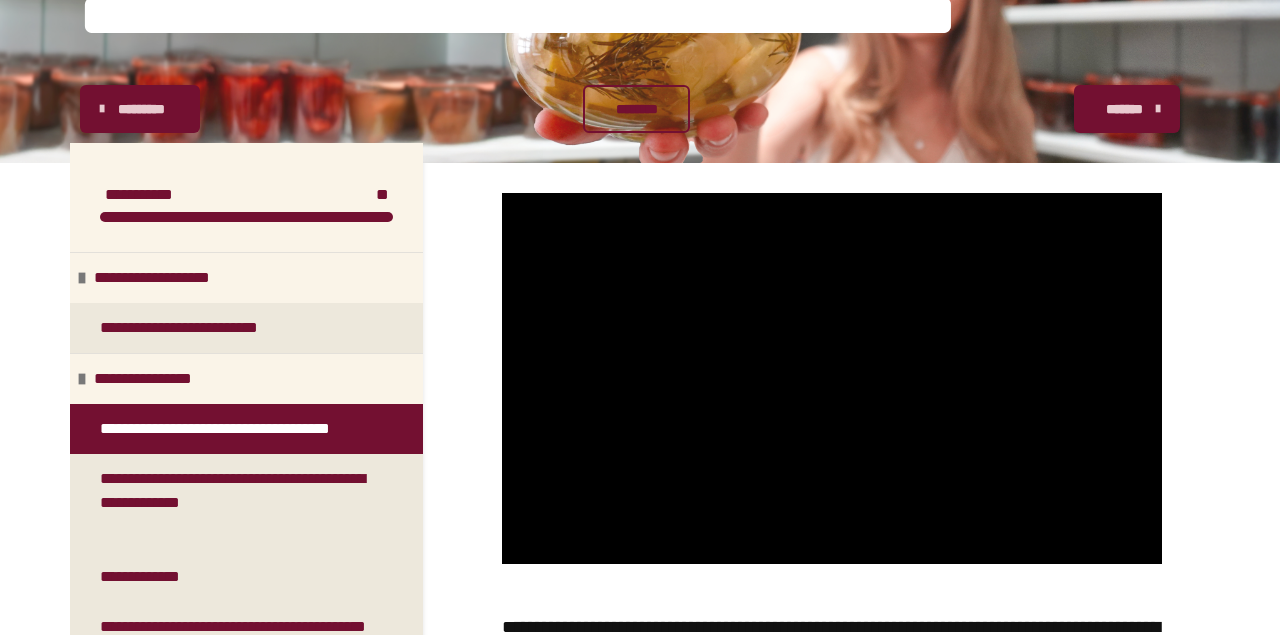 click on "*******" at bounding box center [1125, 109] 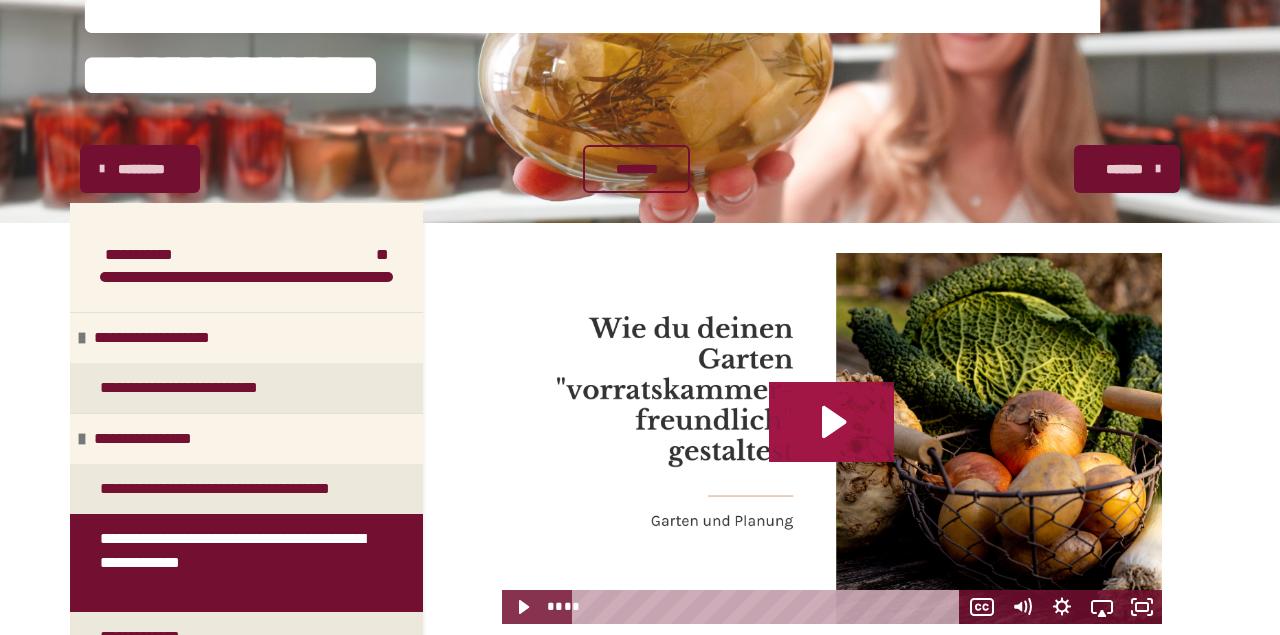 click 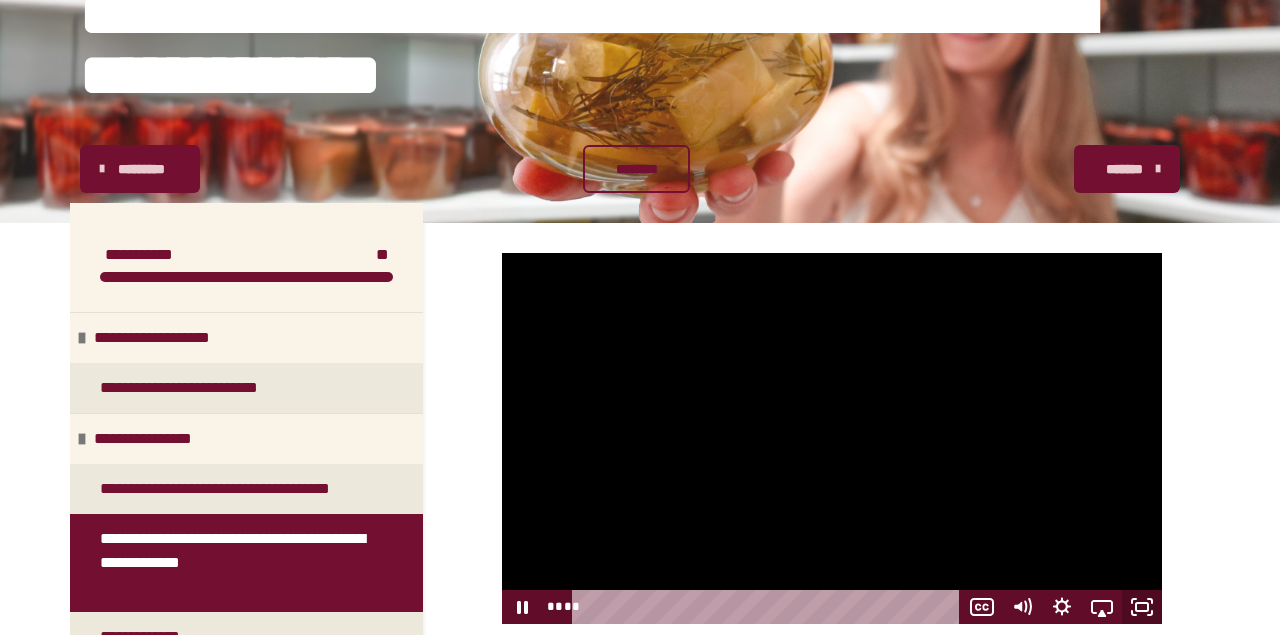 click 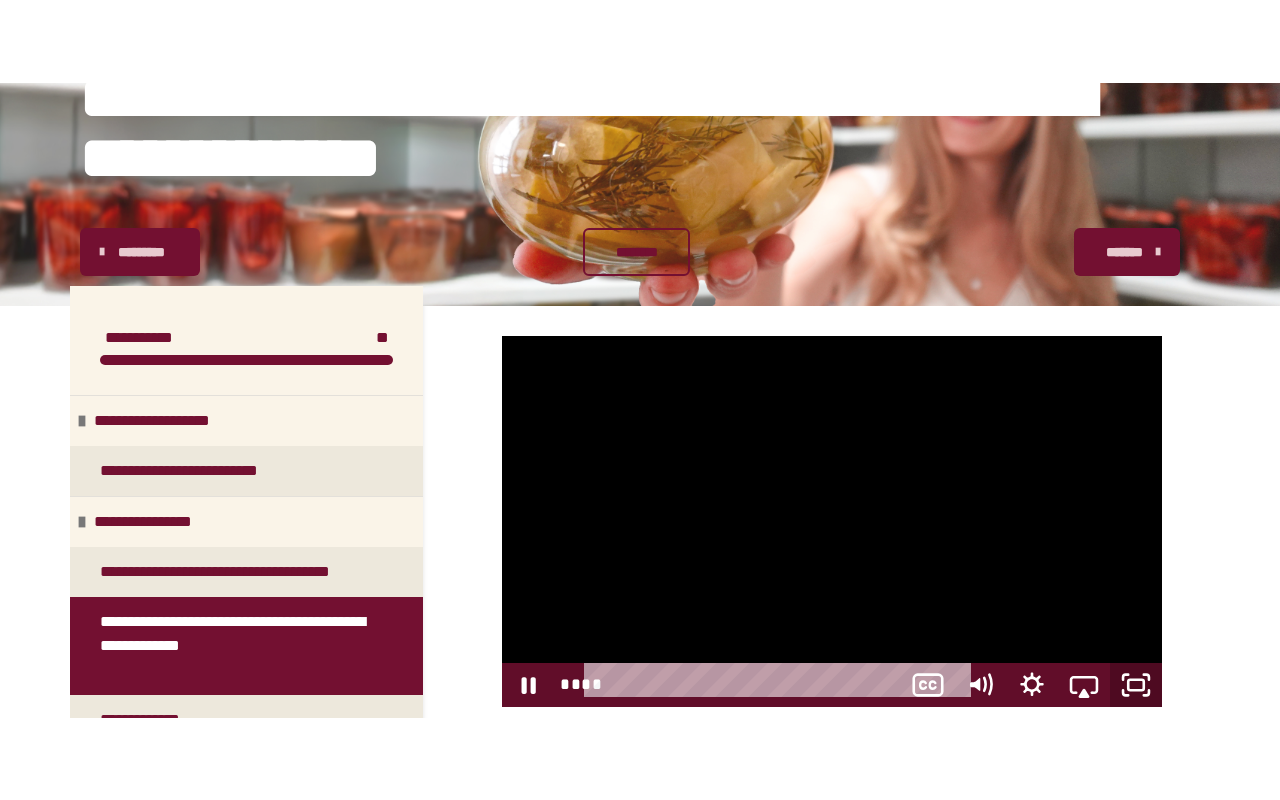 scroll, scrollTop: 0, scrollLeft: 0, axis: both 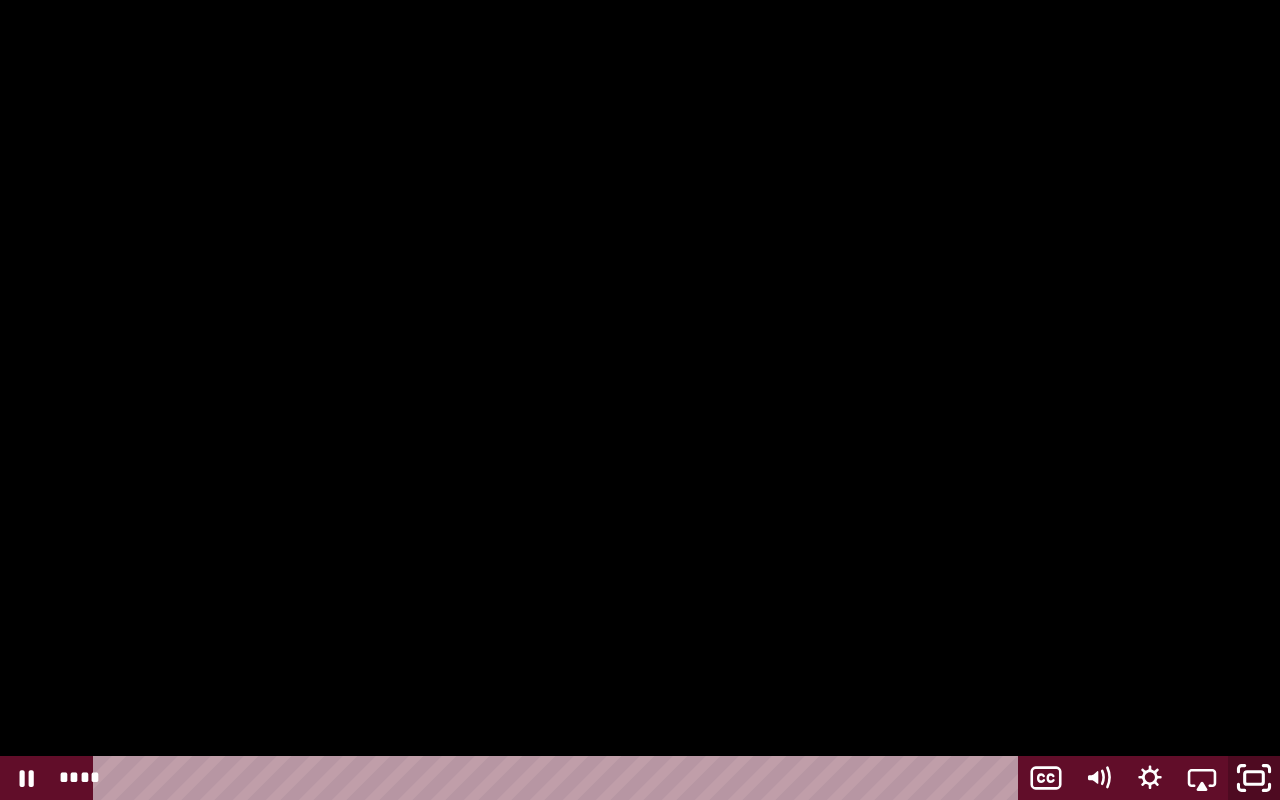 click 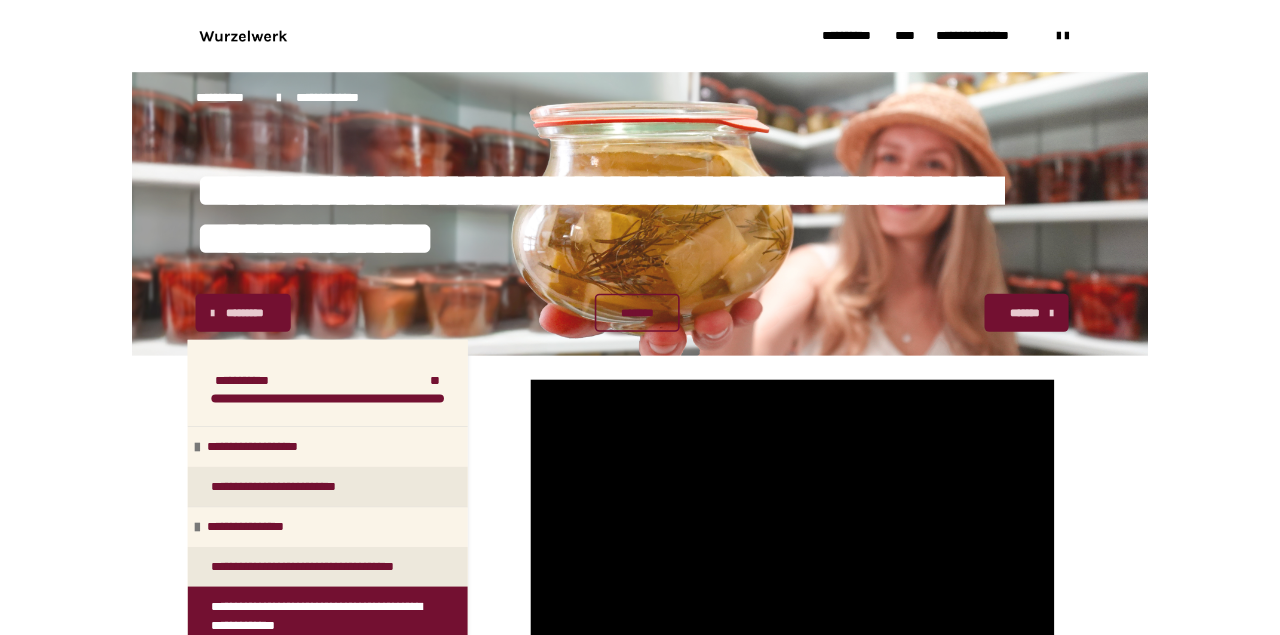 scroll, scrollTop: 225, scrollLeft: 0, axis: vertical 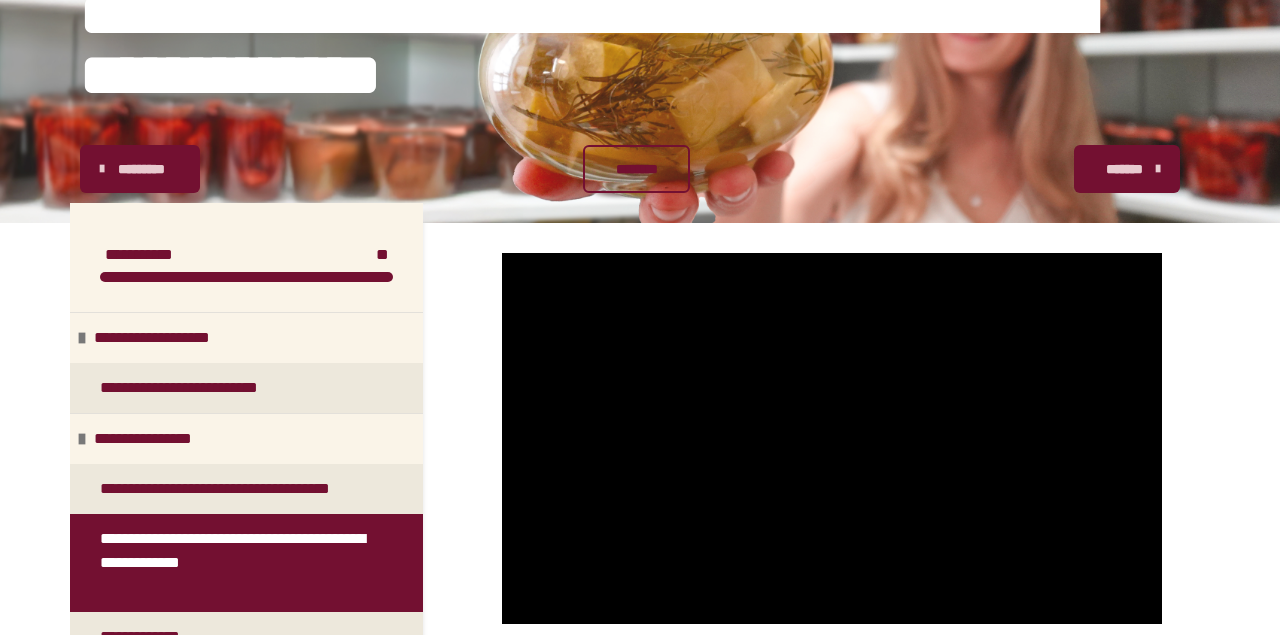 click on "*******" at bounding box center [1125, 169] 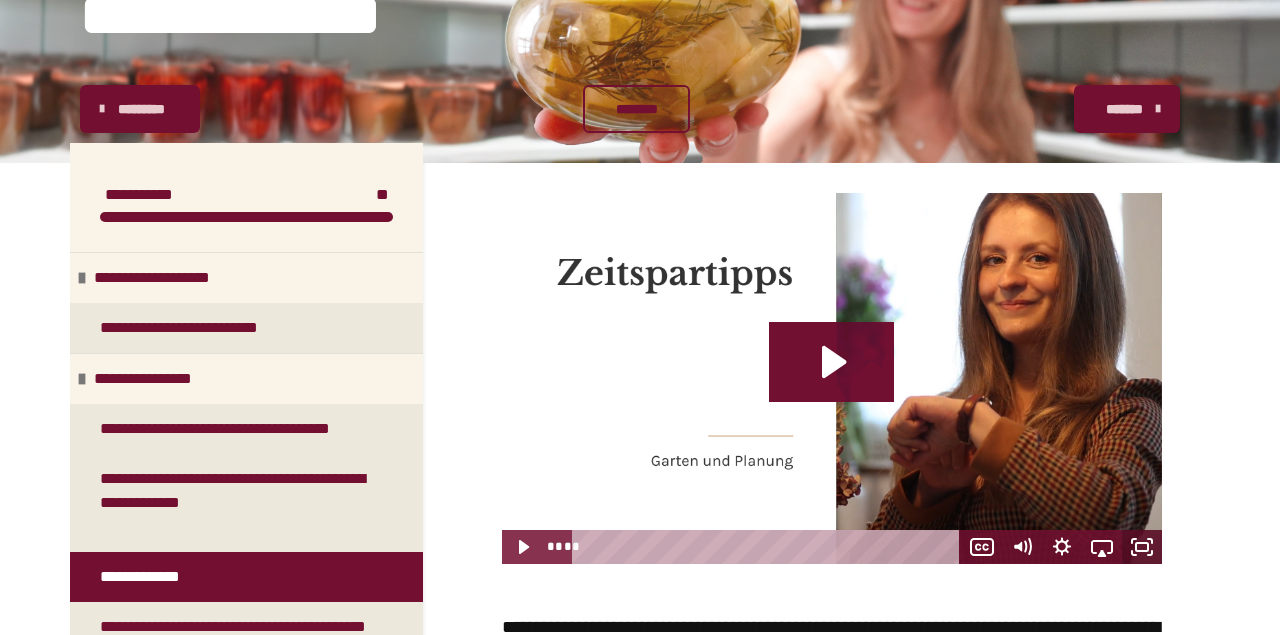 click 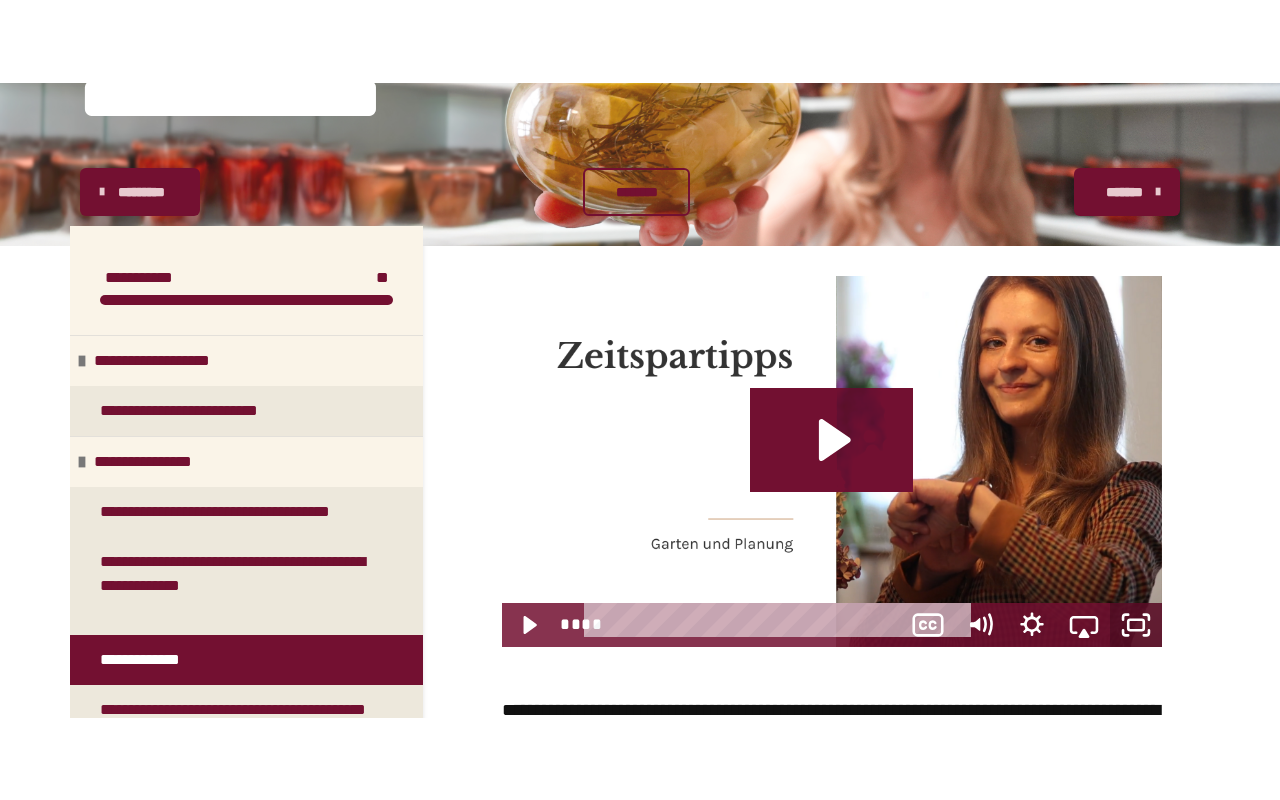 scroll, scrollTop: 0, scrollLeft: 0, axis: both 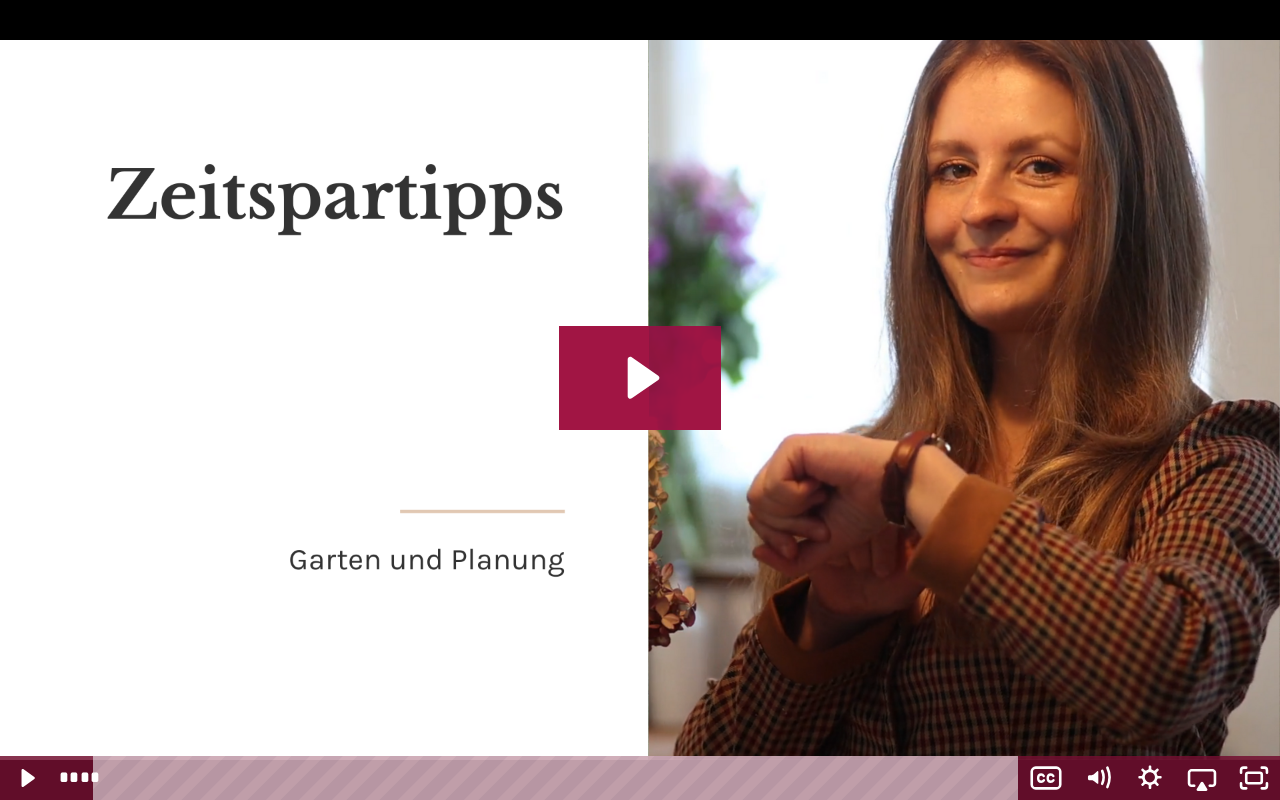 click 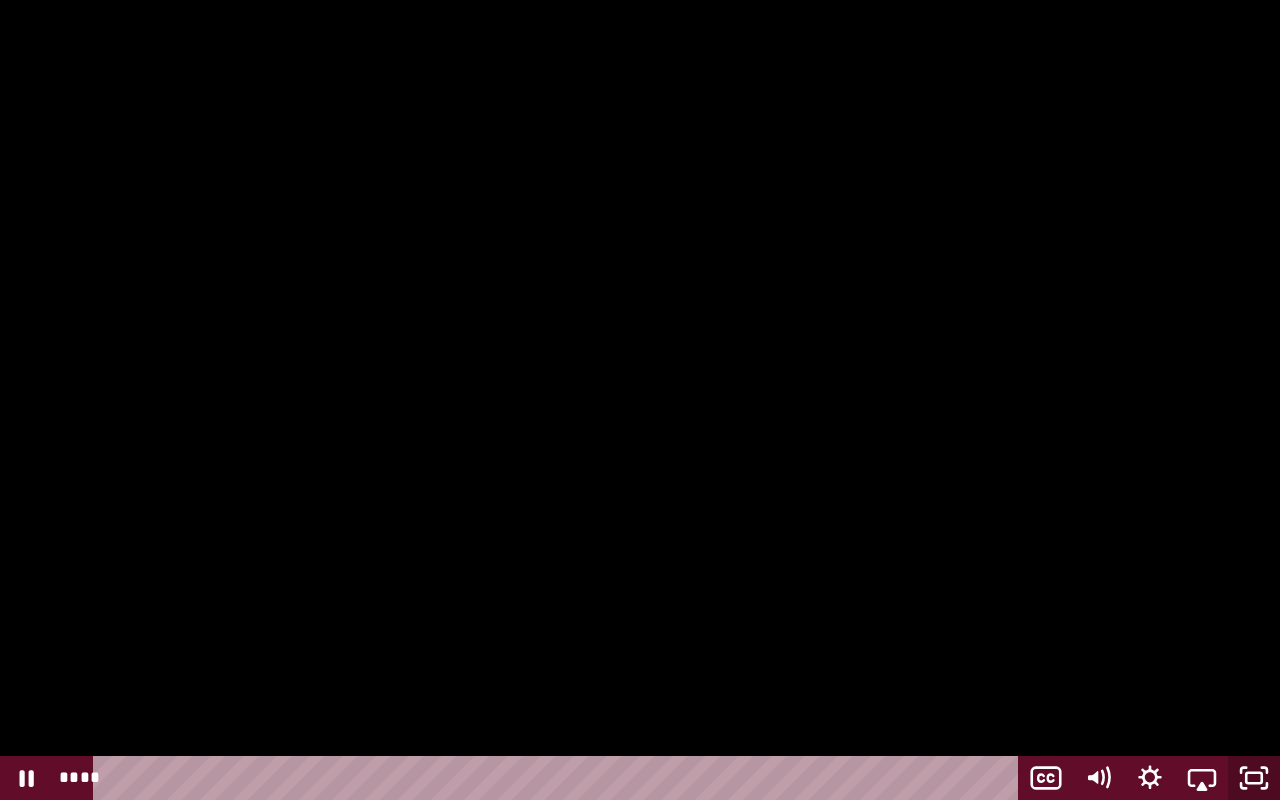 click 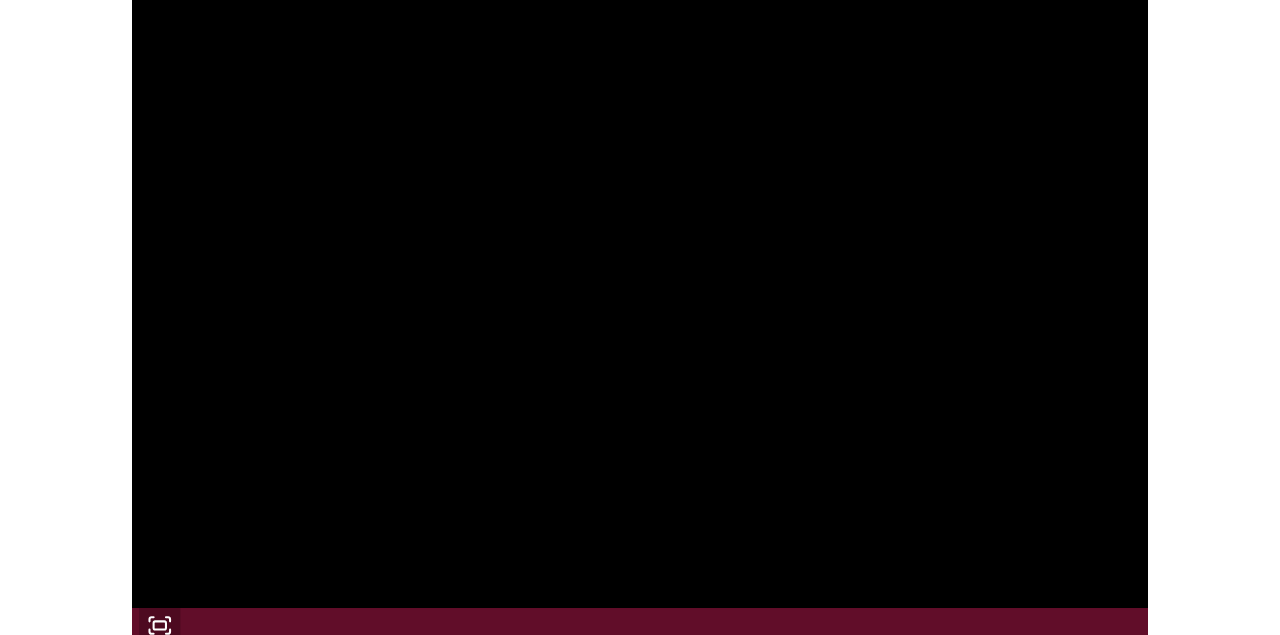 scroll, scrollTop: 225, scrollLeft: 0, axis: vertical 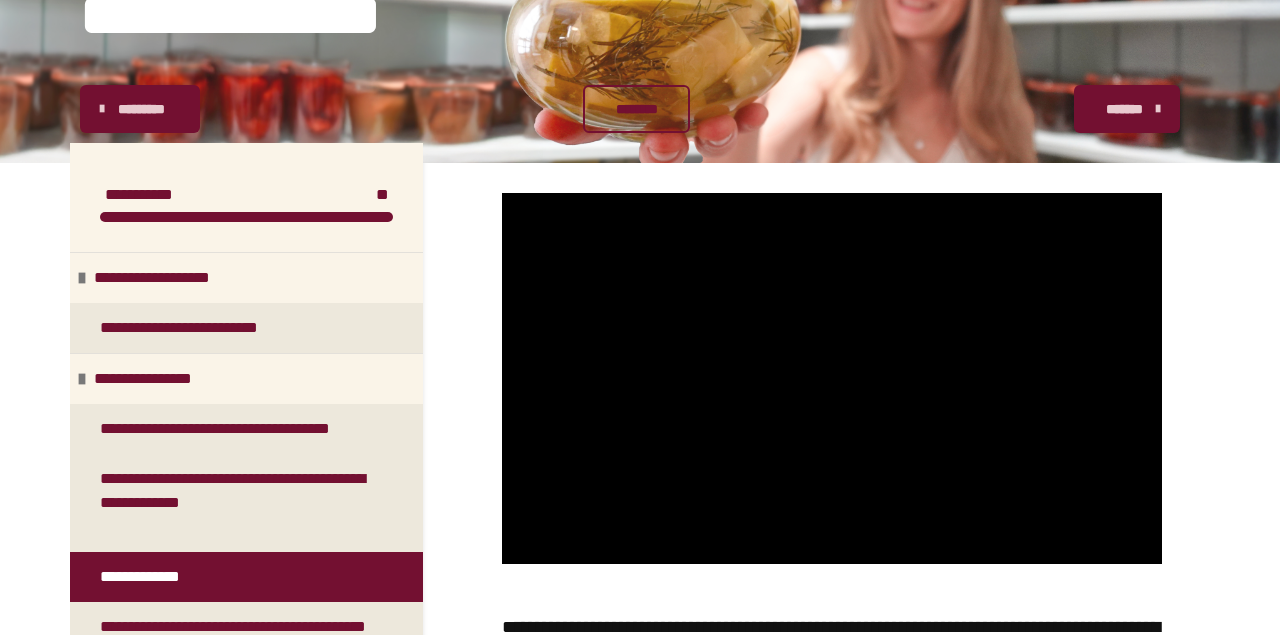 click on "*******" at bounding box center (1125, 109) 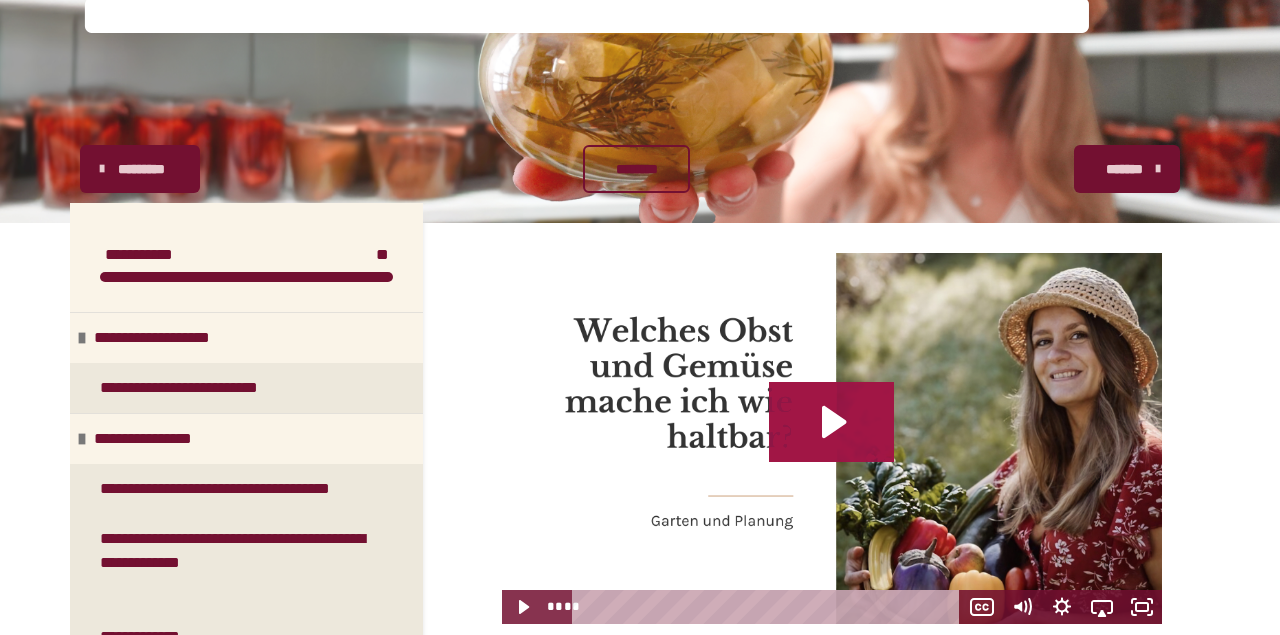 click 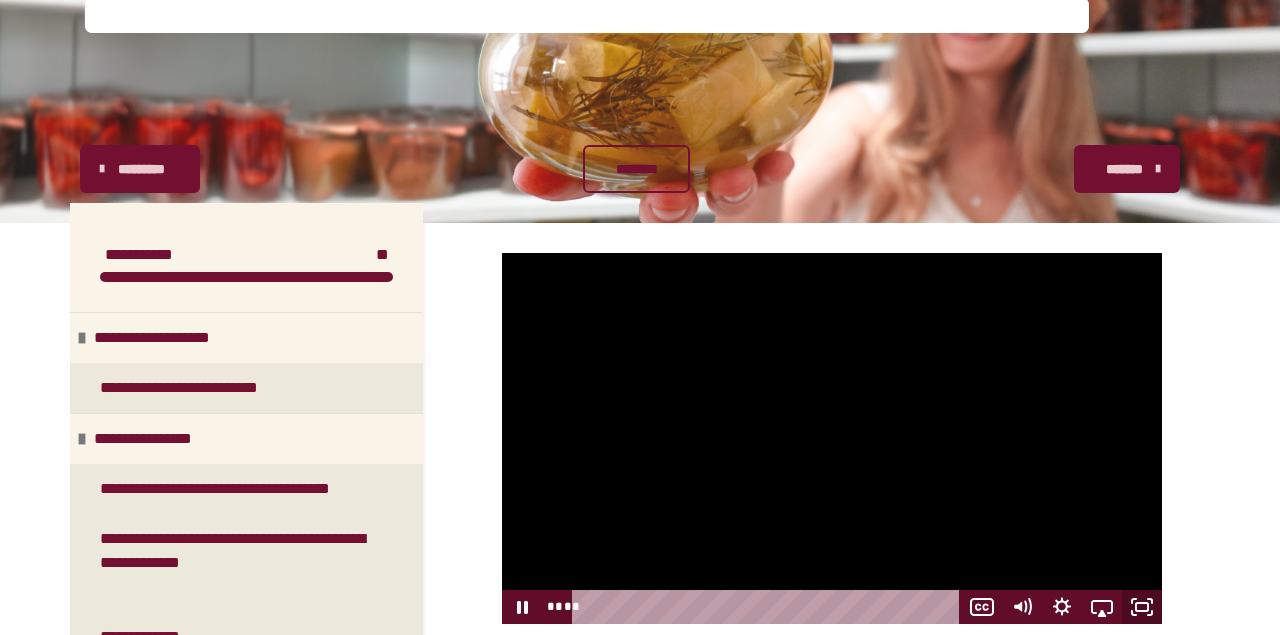 click 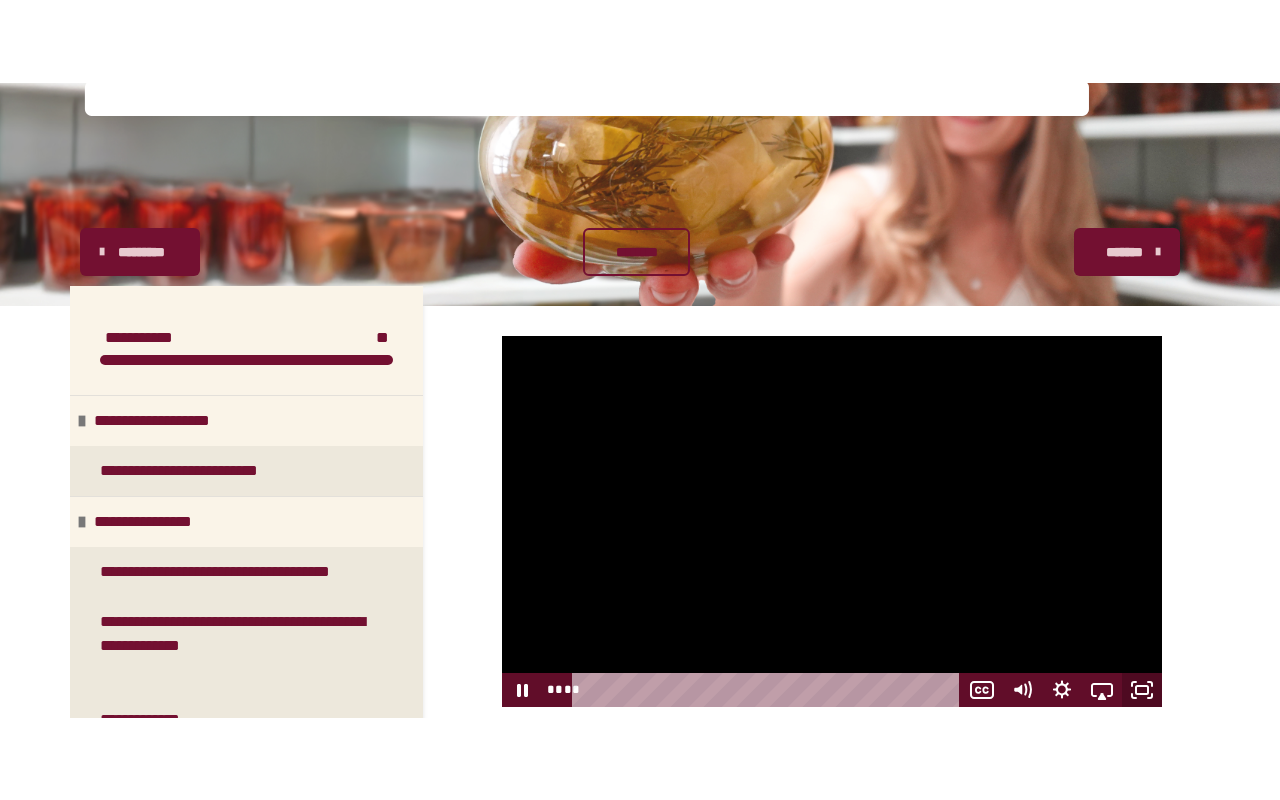 scroll, scrollTop: 0, scrollLeft: 0, axis: both 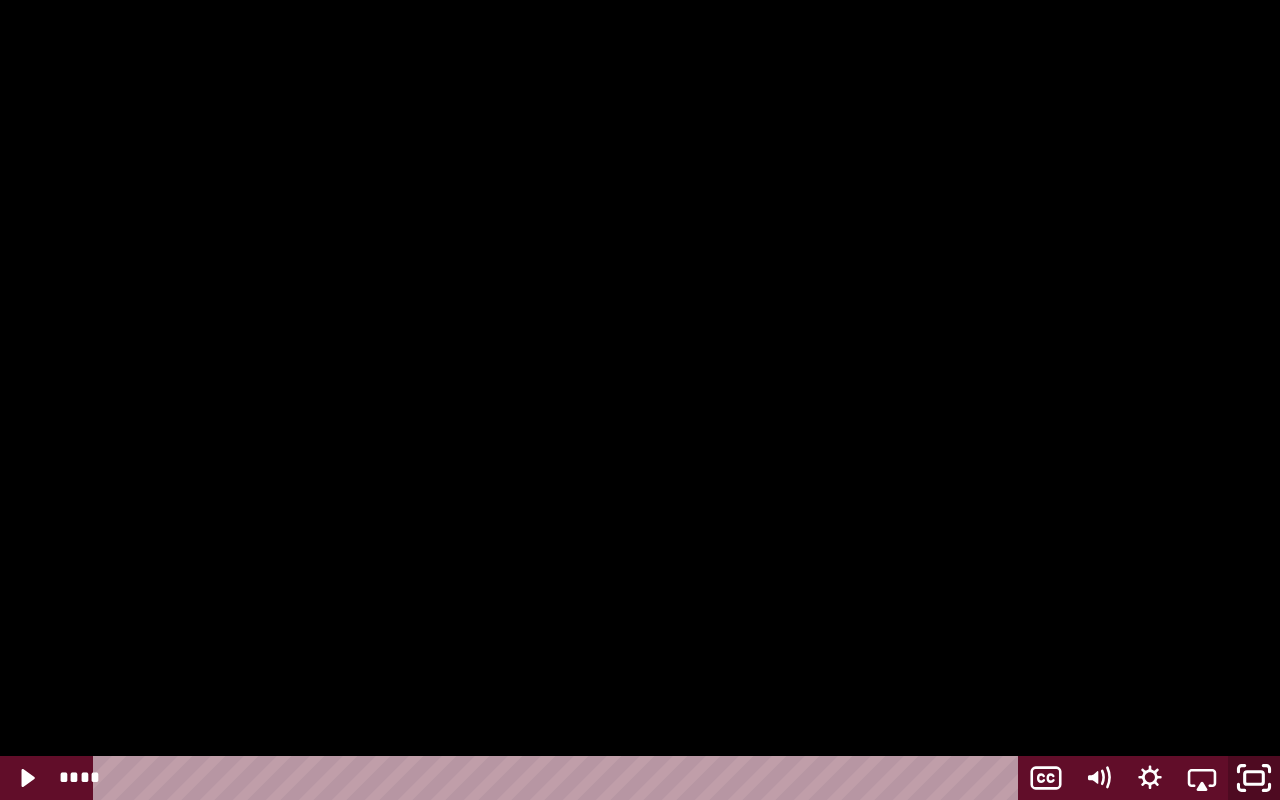 click 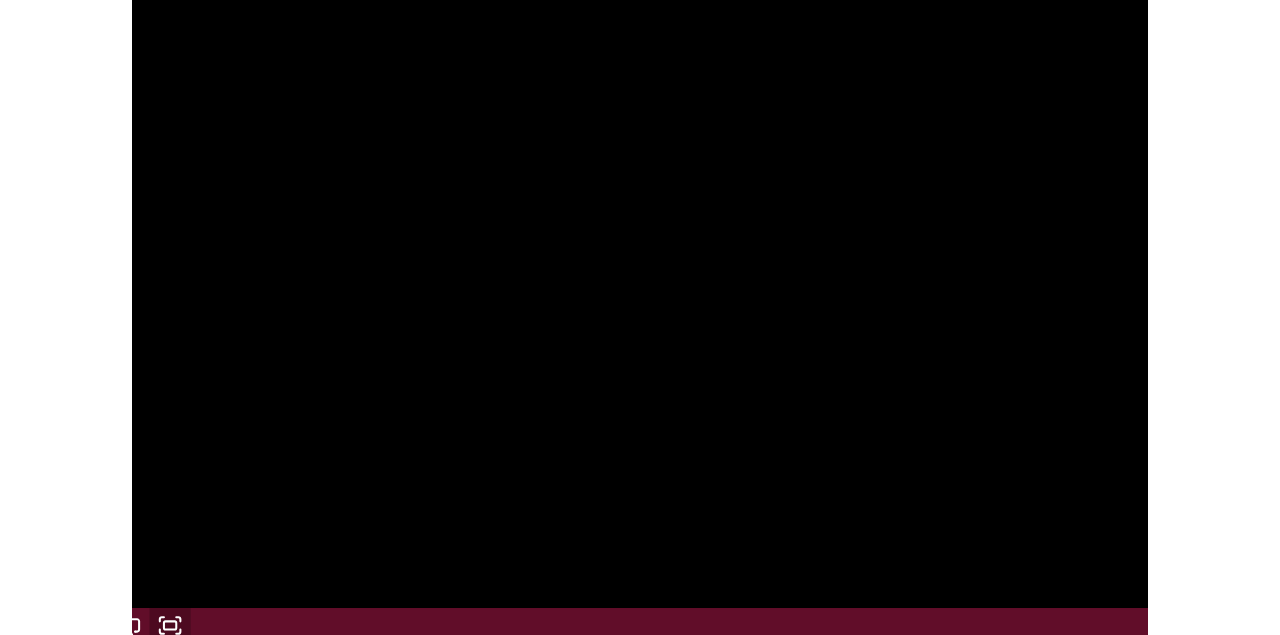 scroll, scrollTop: 225, scrollLeft: 0, axis: vertical 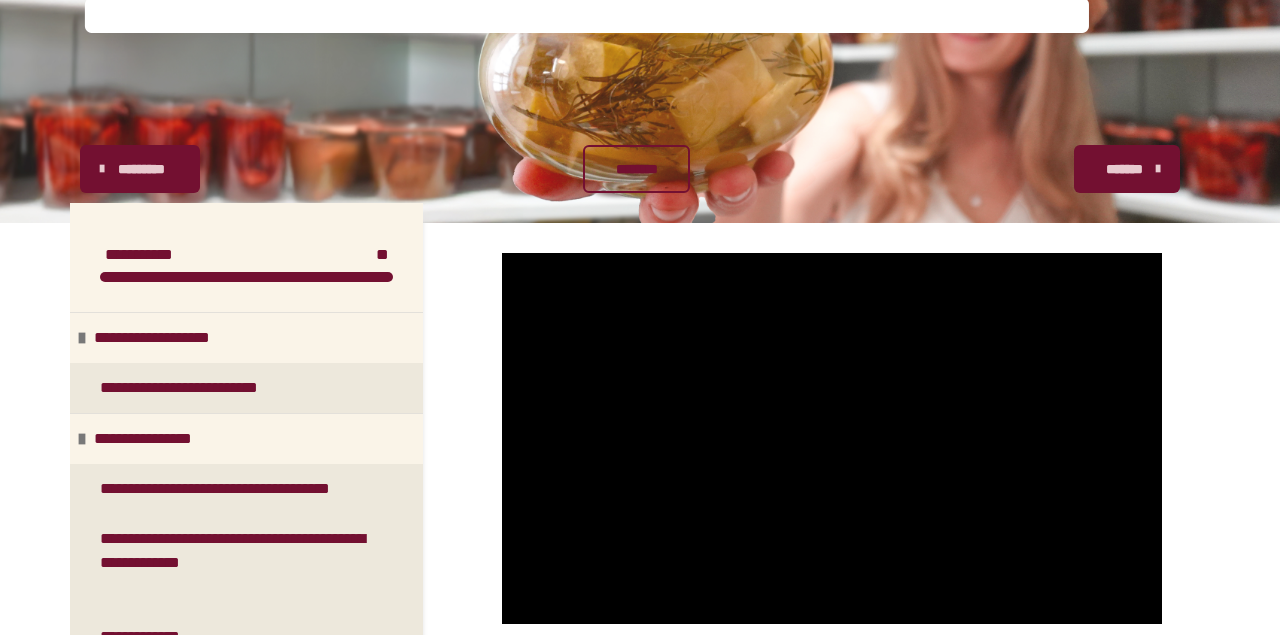 click on "*******" at bounding box center [1125, 169] 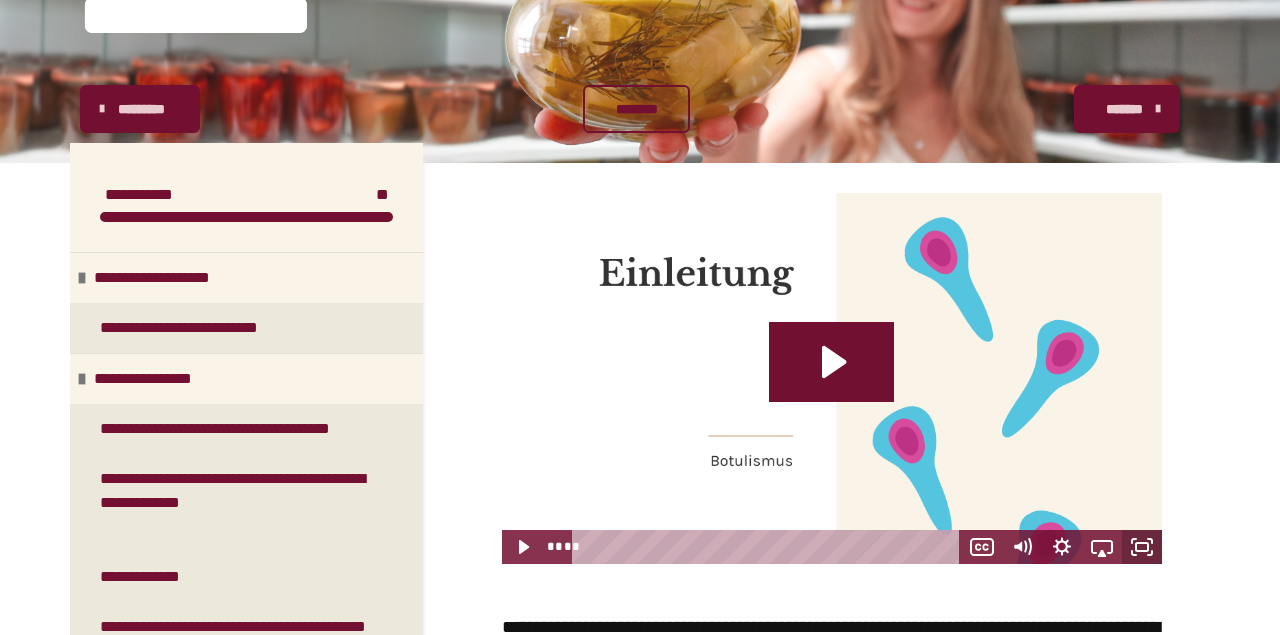 click 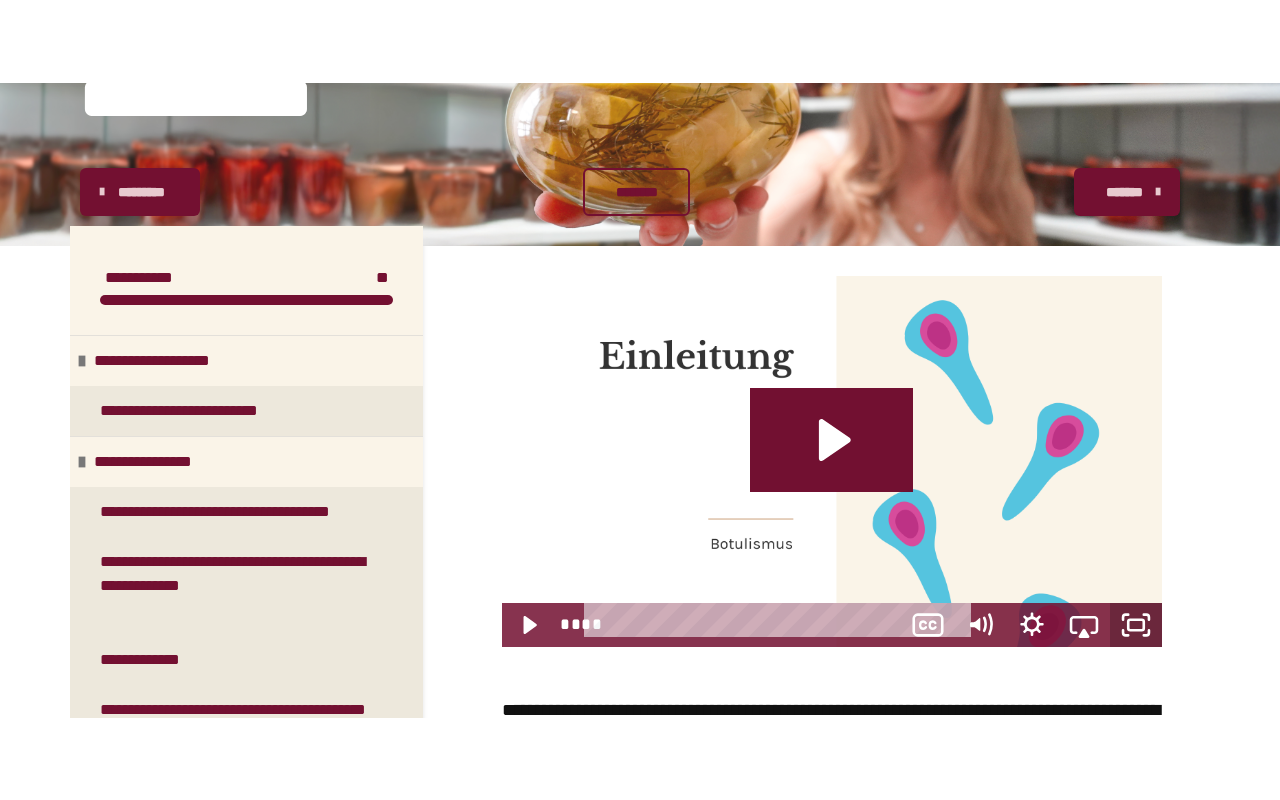 scroll, scrollTop: 0, scrollLeft: 0, axis: both 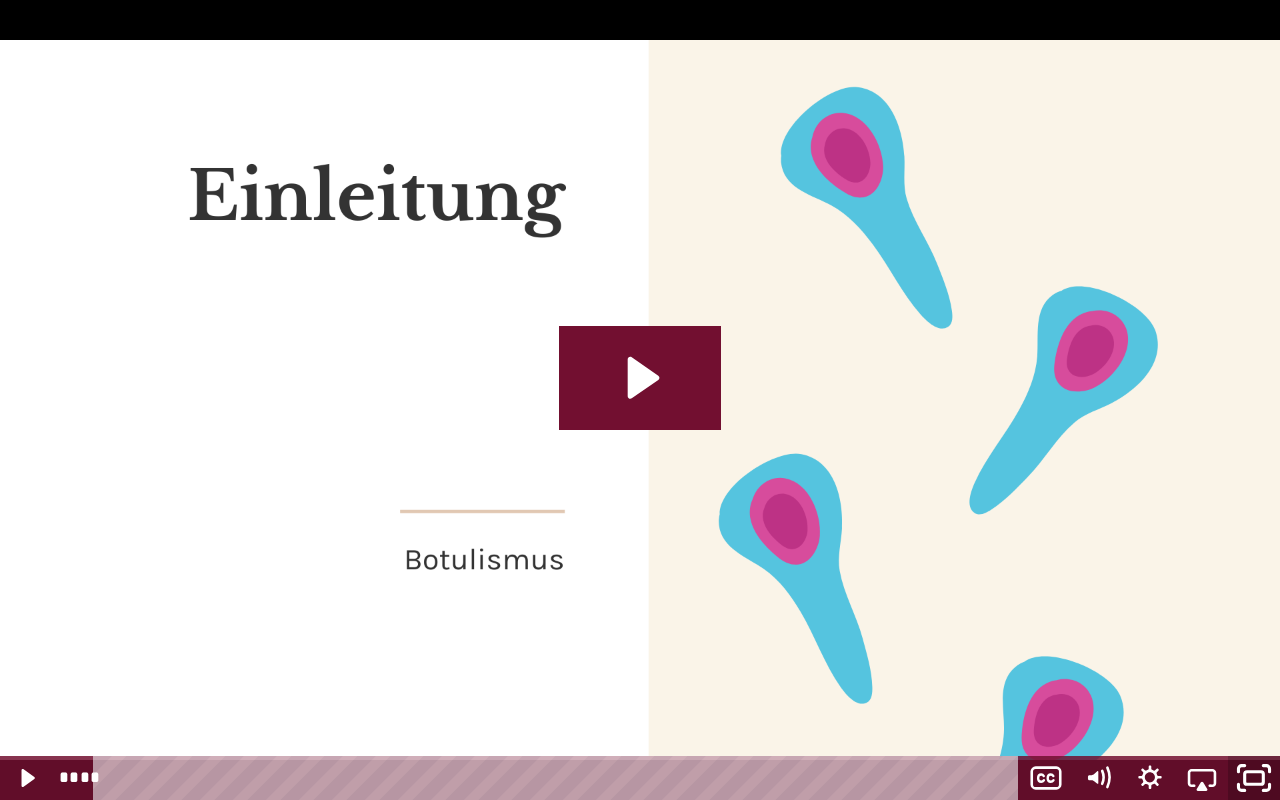 click 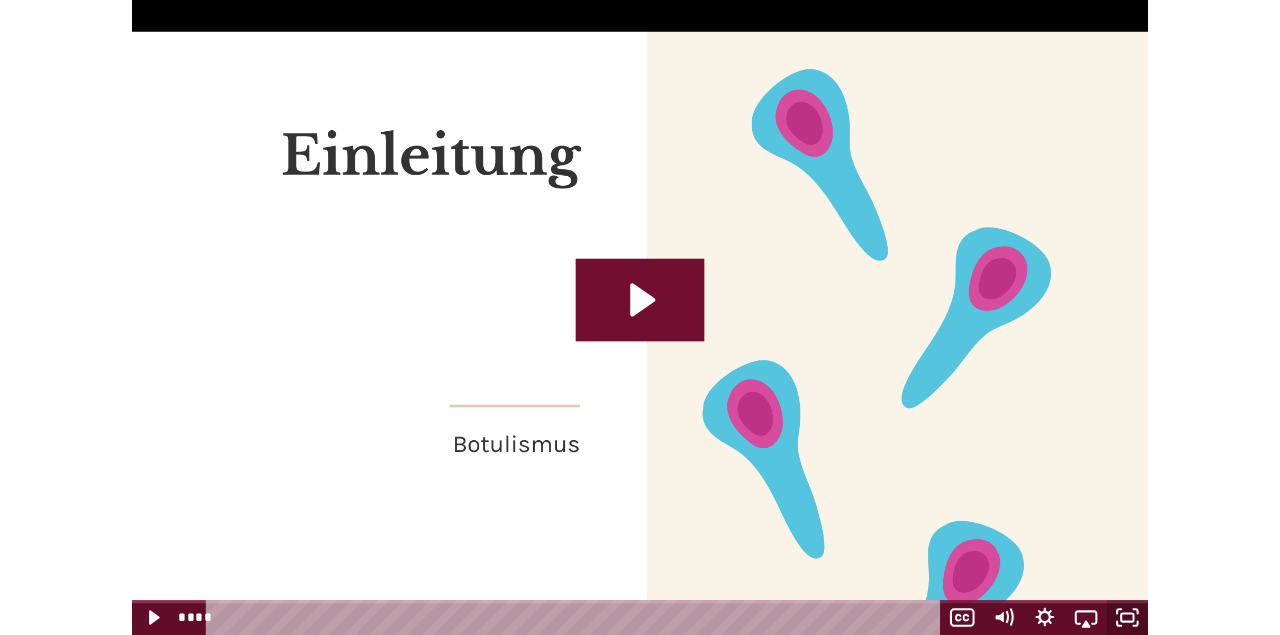 scroll, scrollTop: 225, scrollLeft: 0, axis: vertical 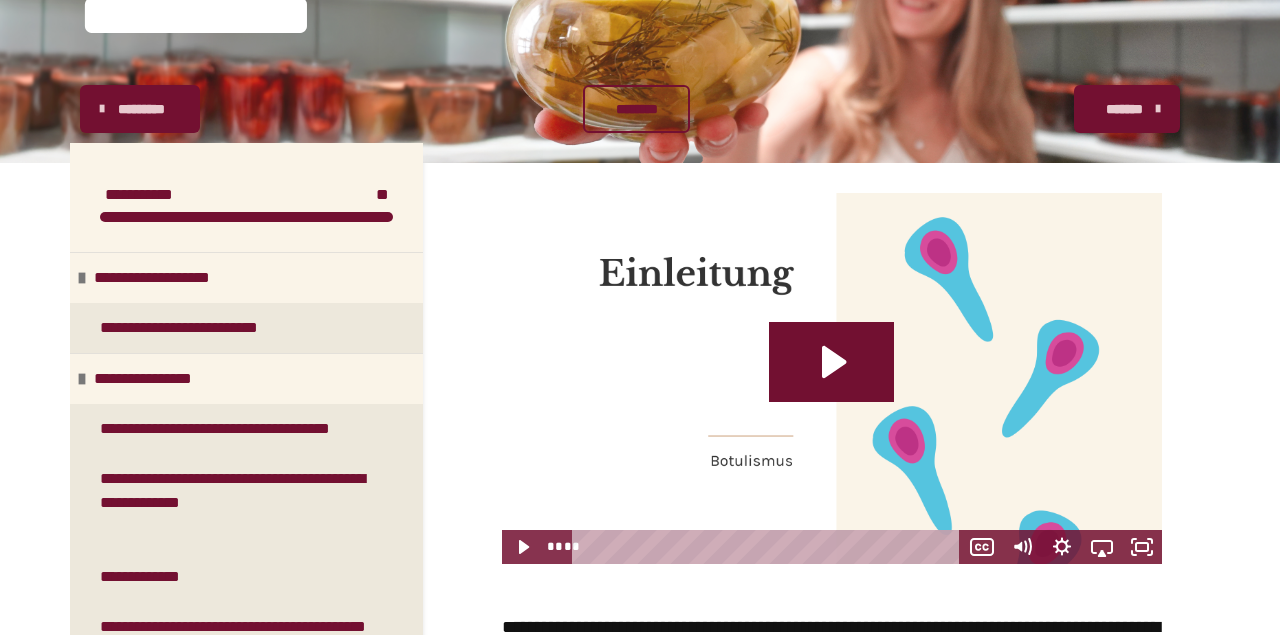 click on "*******" at bounding box center [1125, 109] 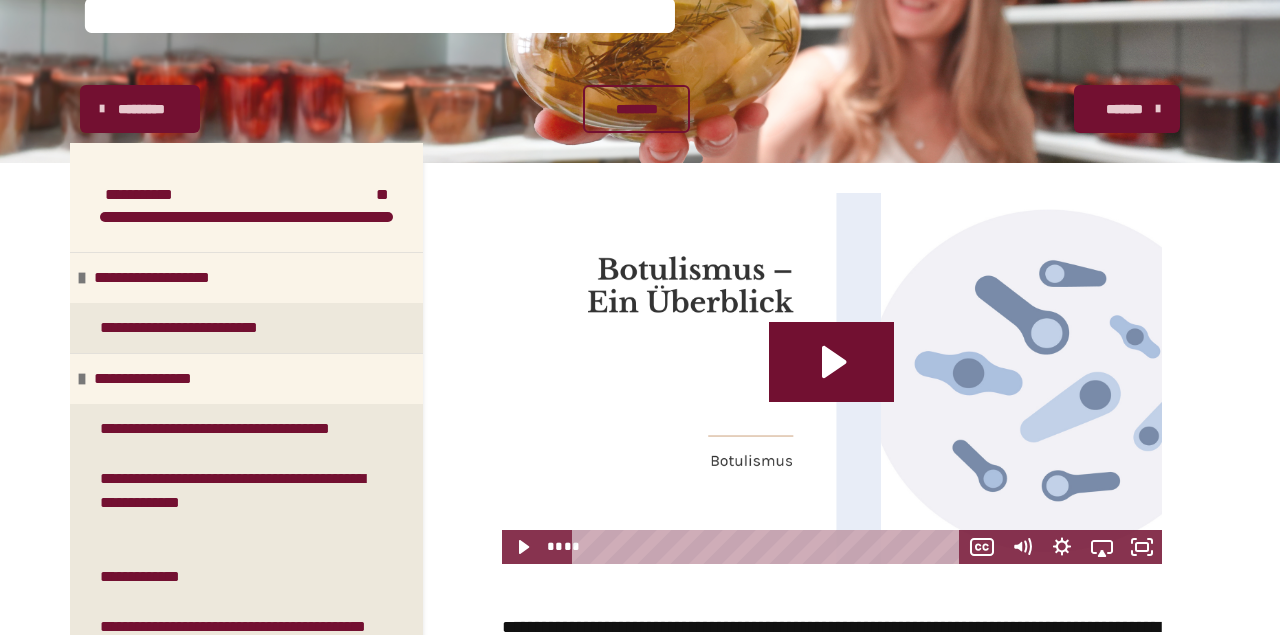 click on "*******" at bounding box center (1125, 109) 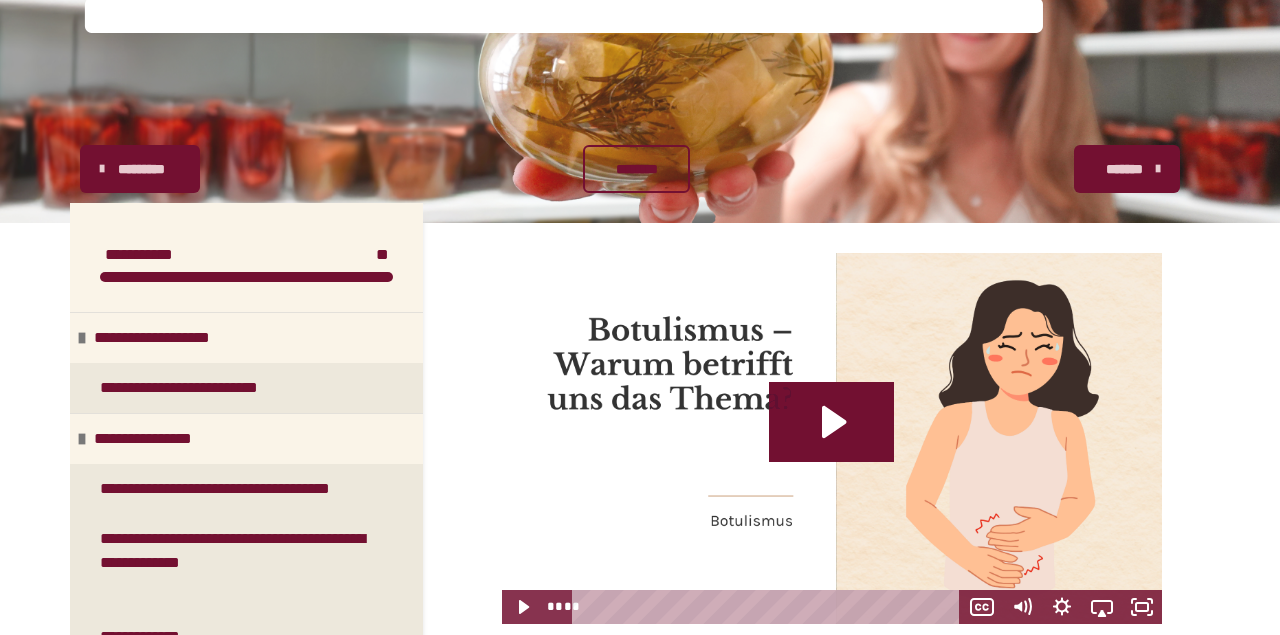 click on "*******" at bounding box center [1125, 169] 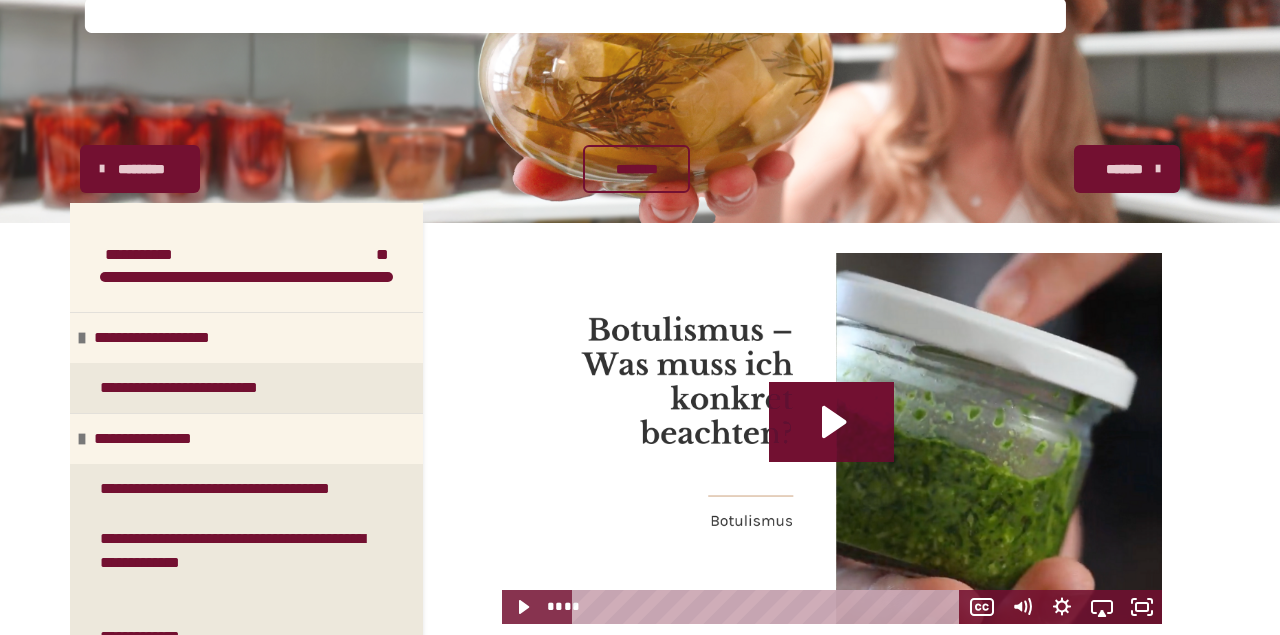 click on "*******" at bounding box center [1125, 169] 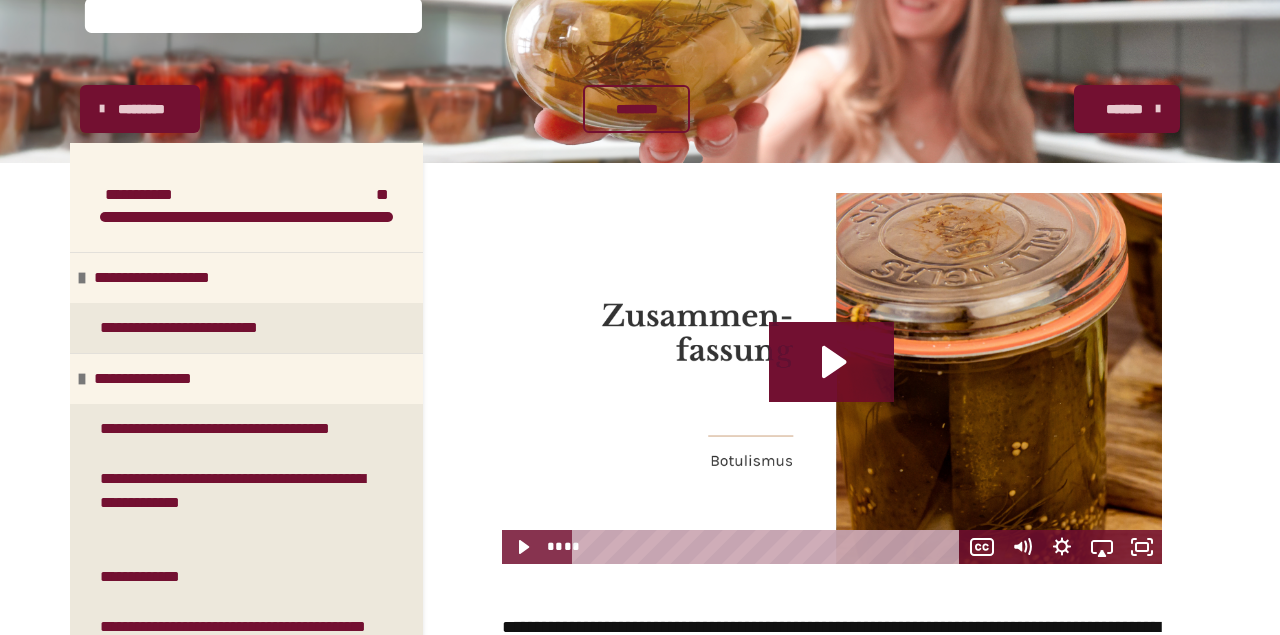 click on "*******" at bounding box center [1125, 109] 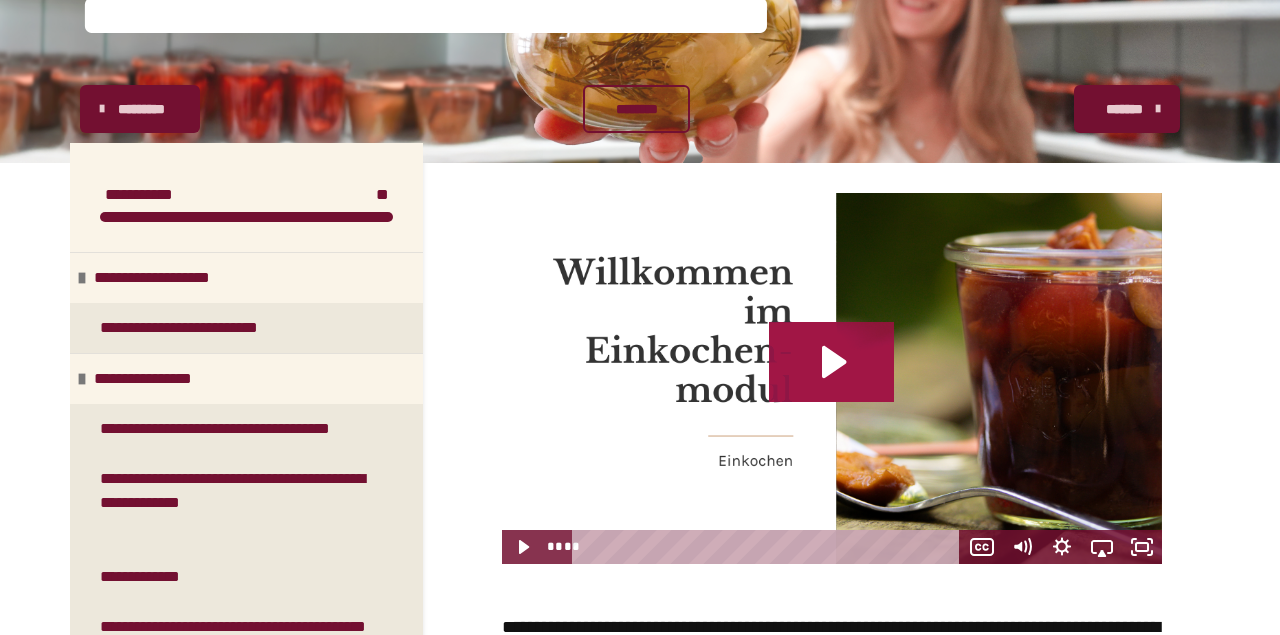 click 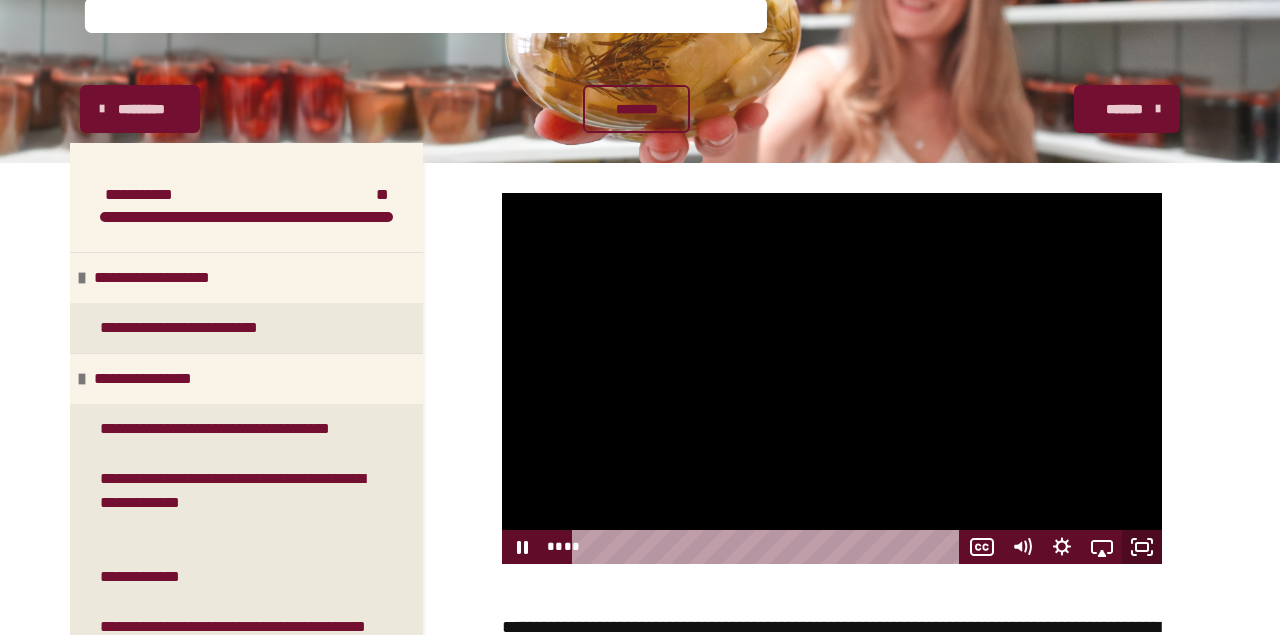 click 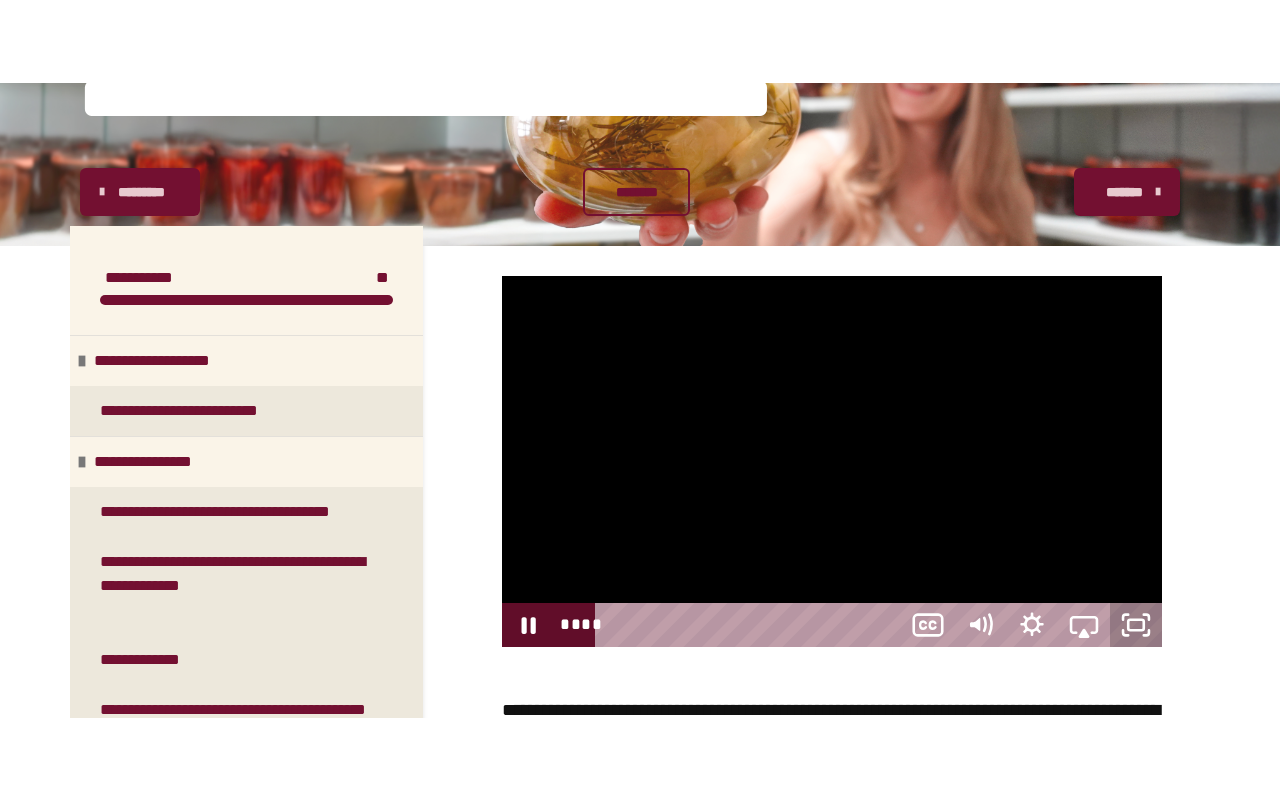 scroll, scrollTop: 0, scrollLeft: 0, axis: both 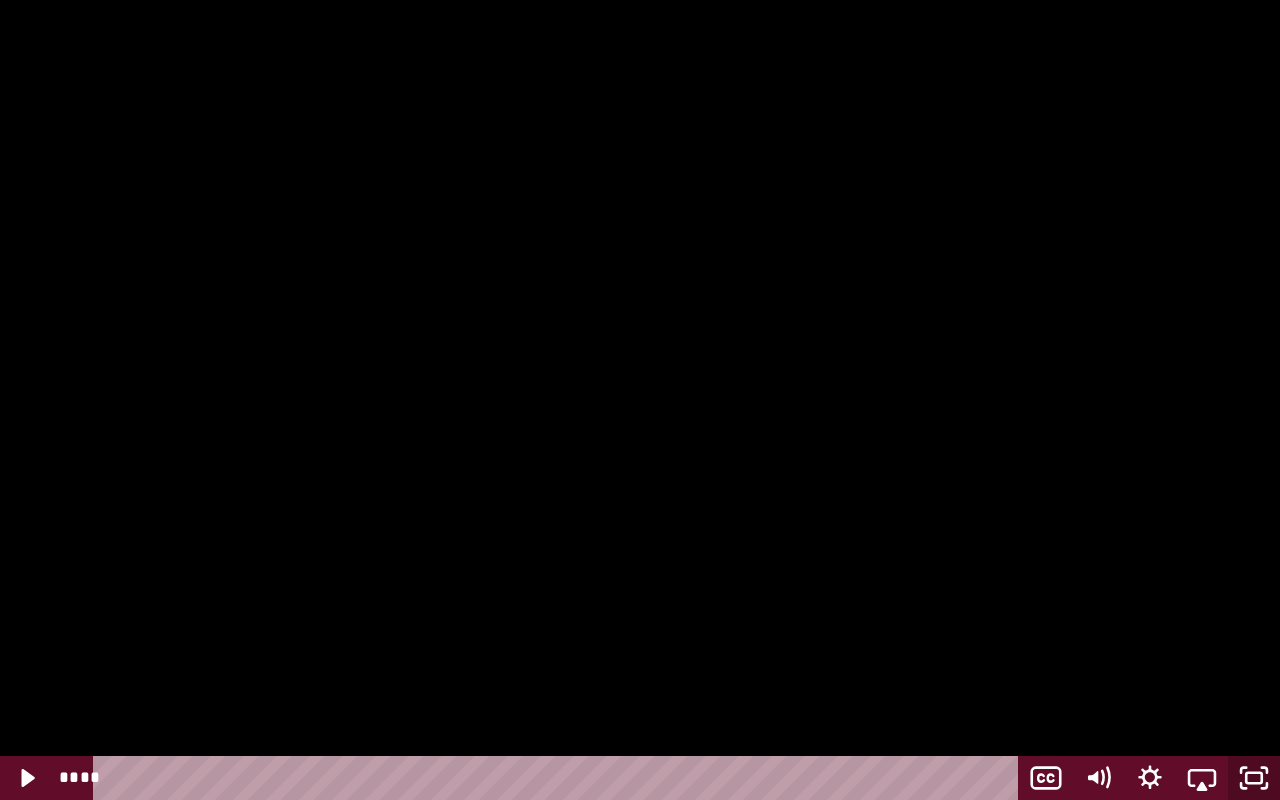 click 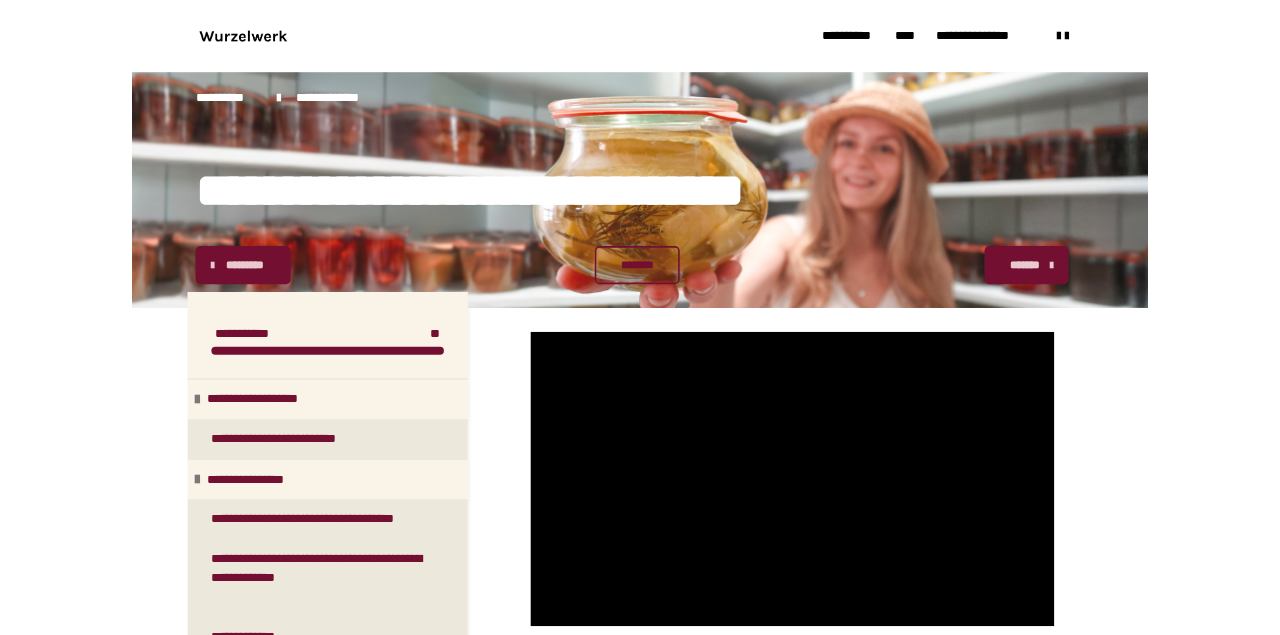 scroll, scrollTop: 225, scrollLeft: 0, axis: vertical 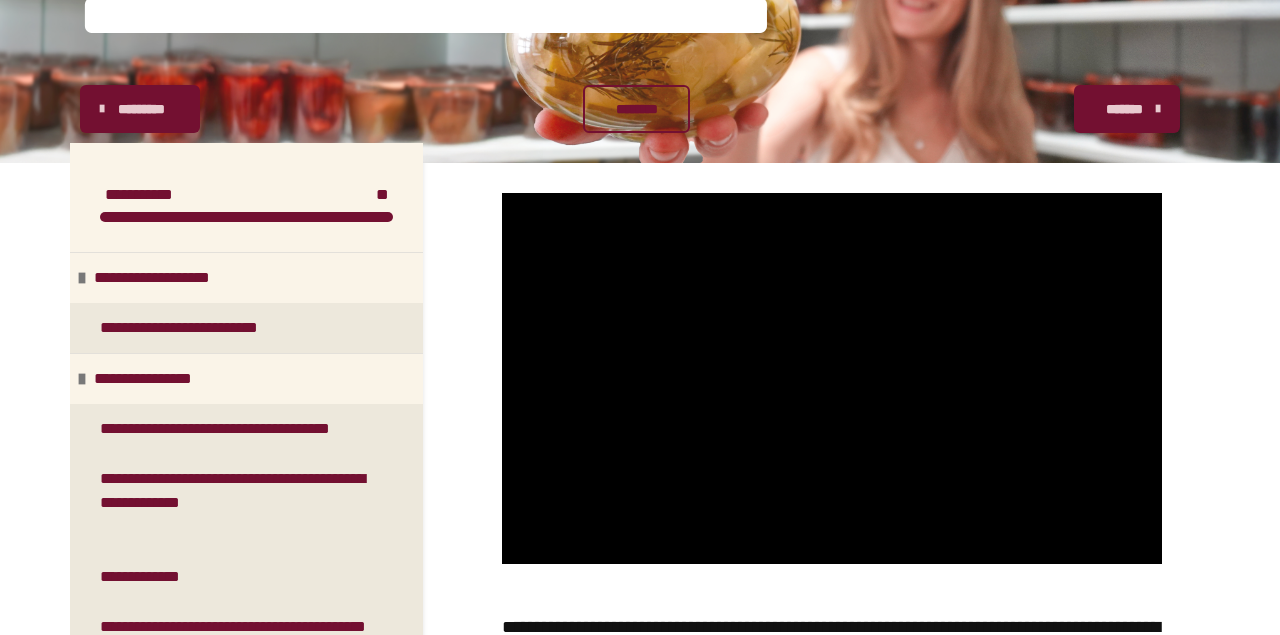 click on "*******" at bounding box center (1125, 109) 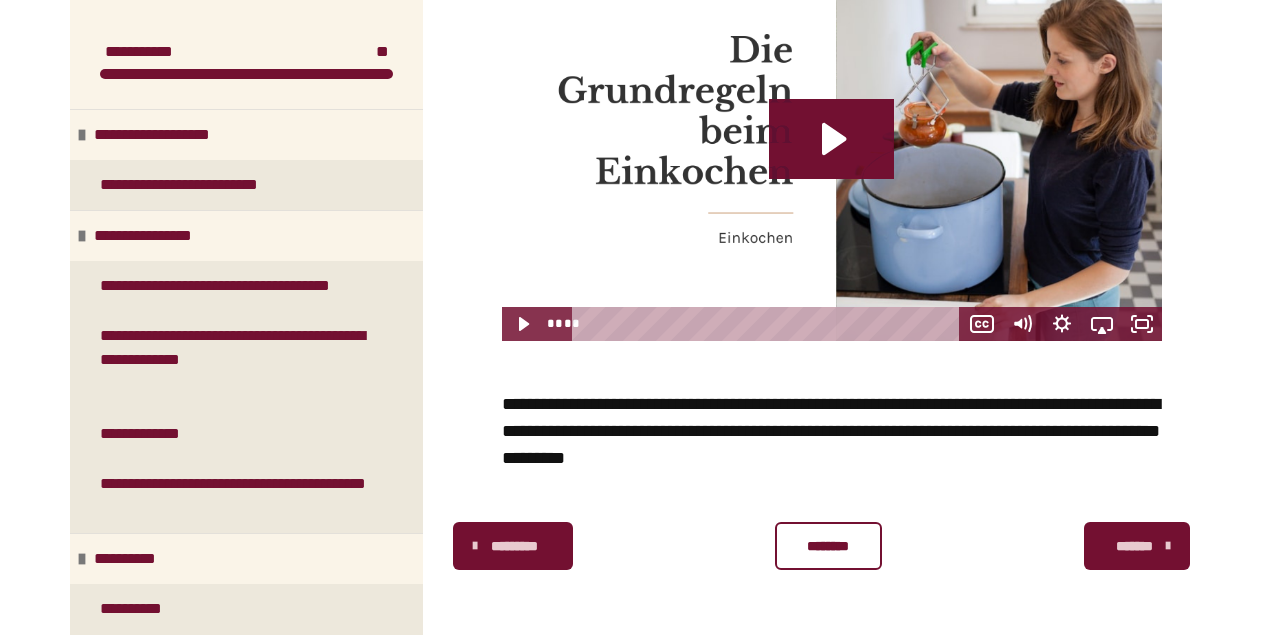 scroll, scrollTop: 448, scrollLeft: 0, axis: vertical 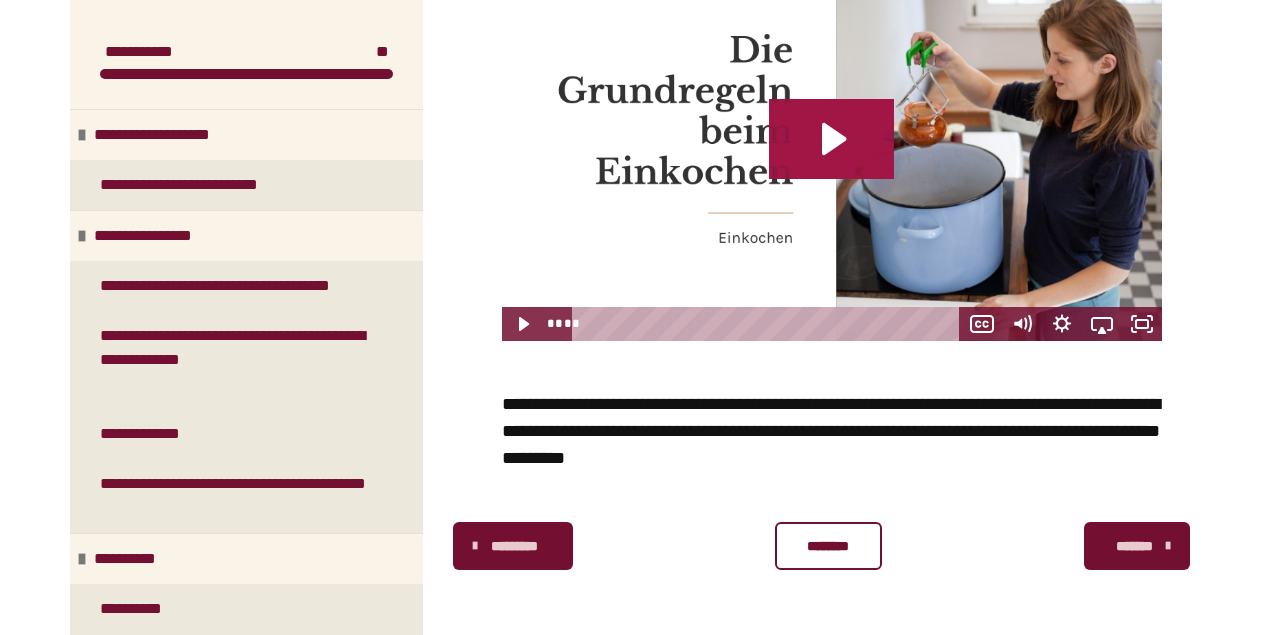 click 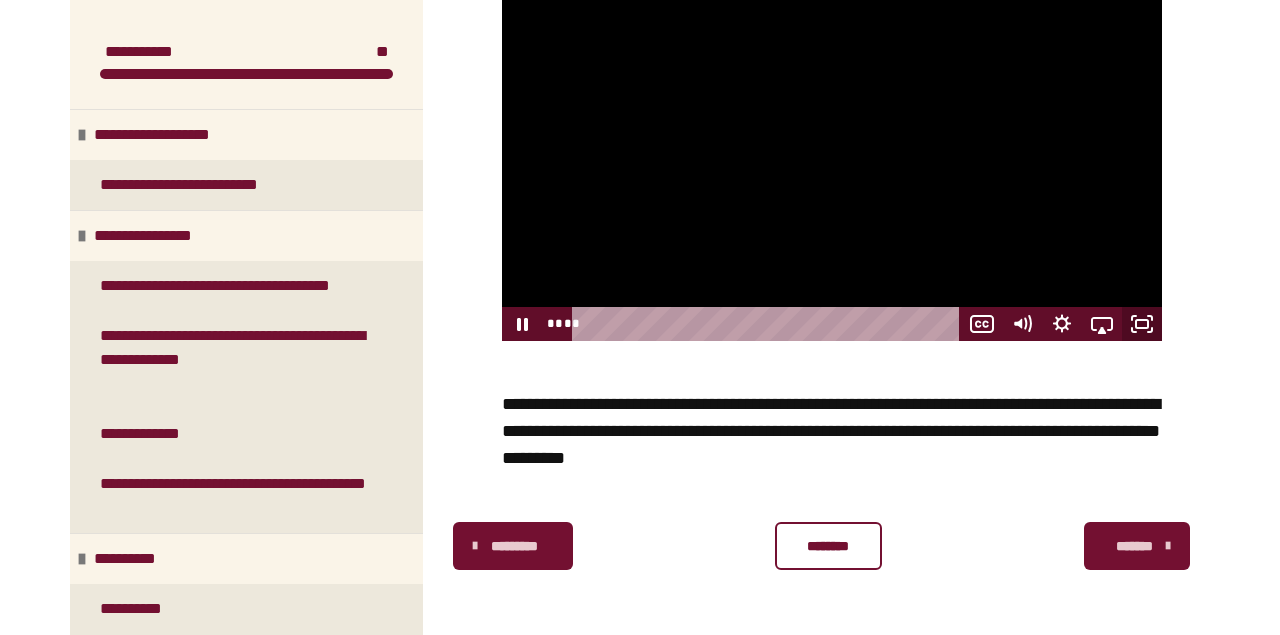 click 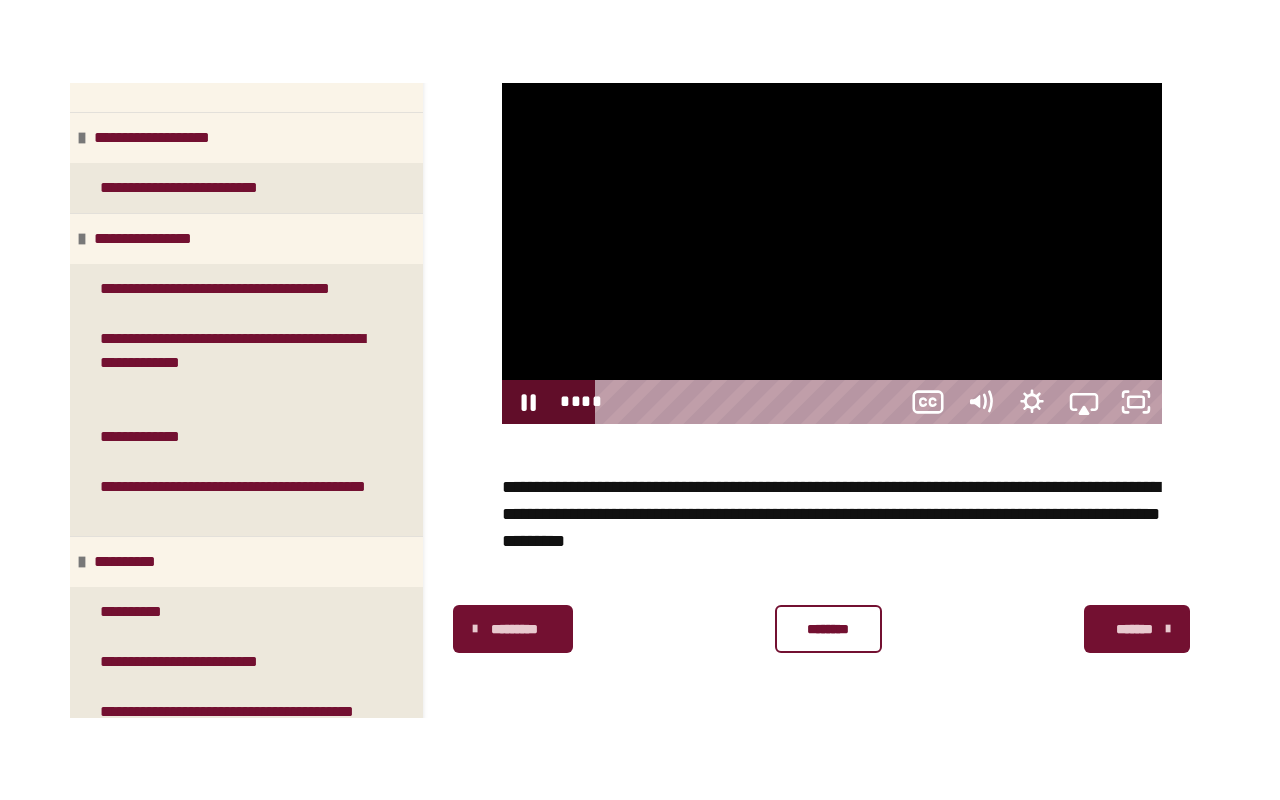 scroll, scrollTop: 0, scrollLeft: 0, axis: both 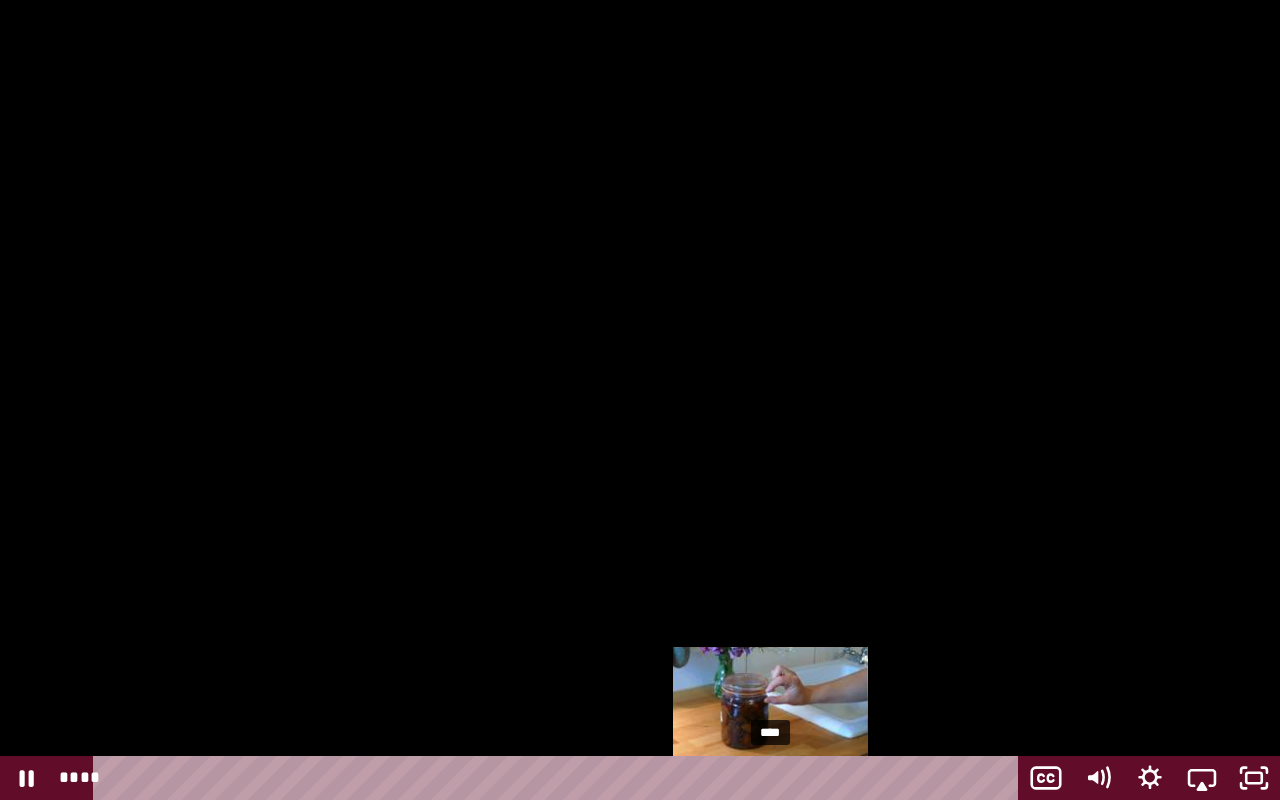 click on "****" at bounding box center (560, 778) 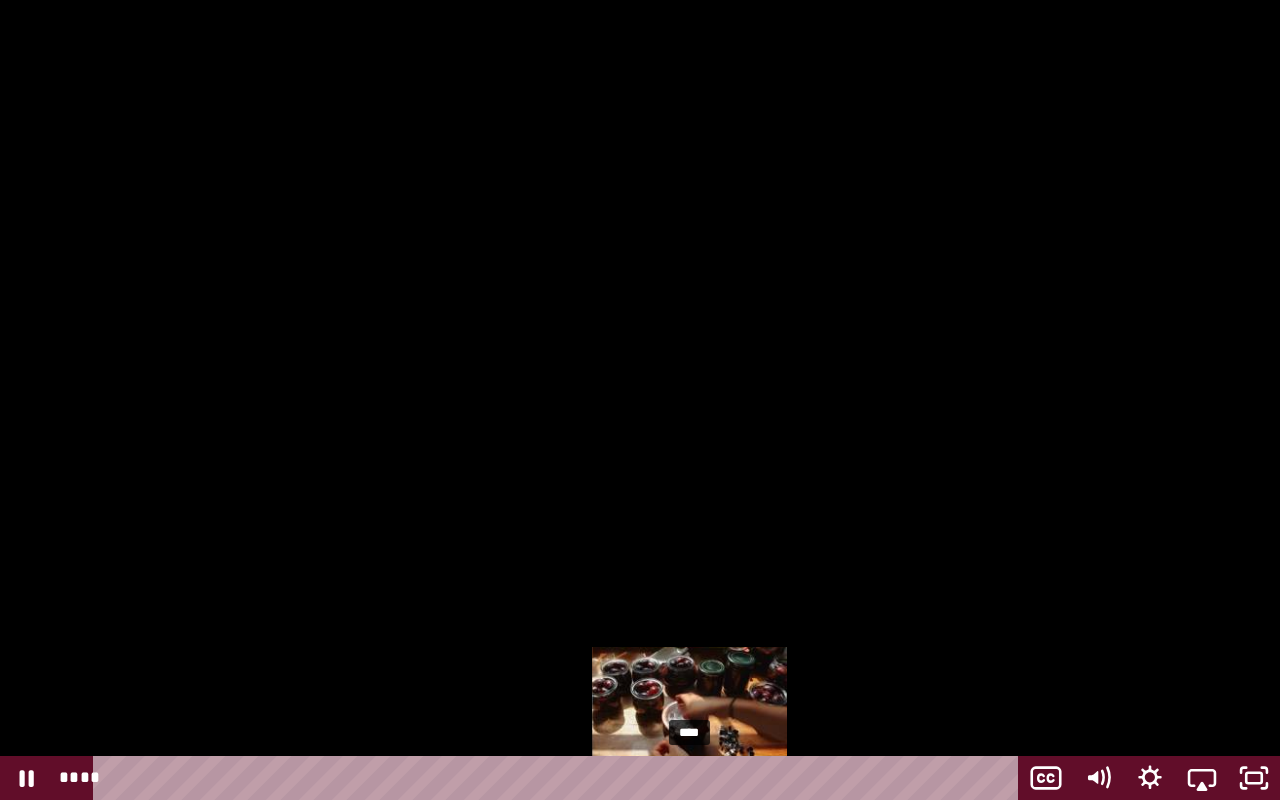 click on "****" at bounding box center [560, 778] 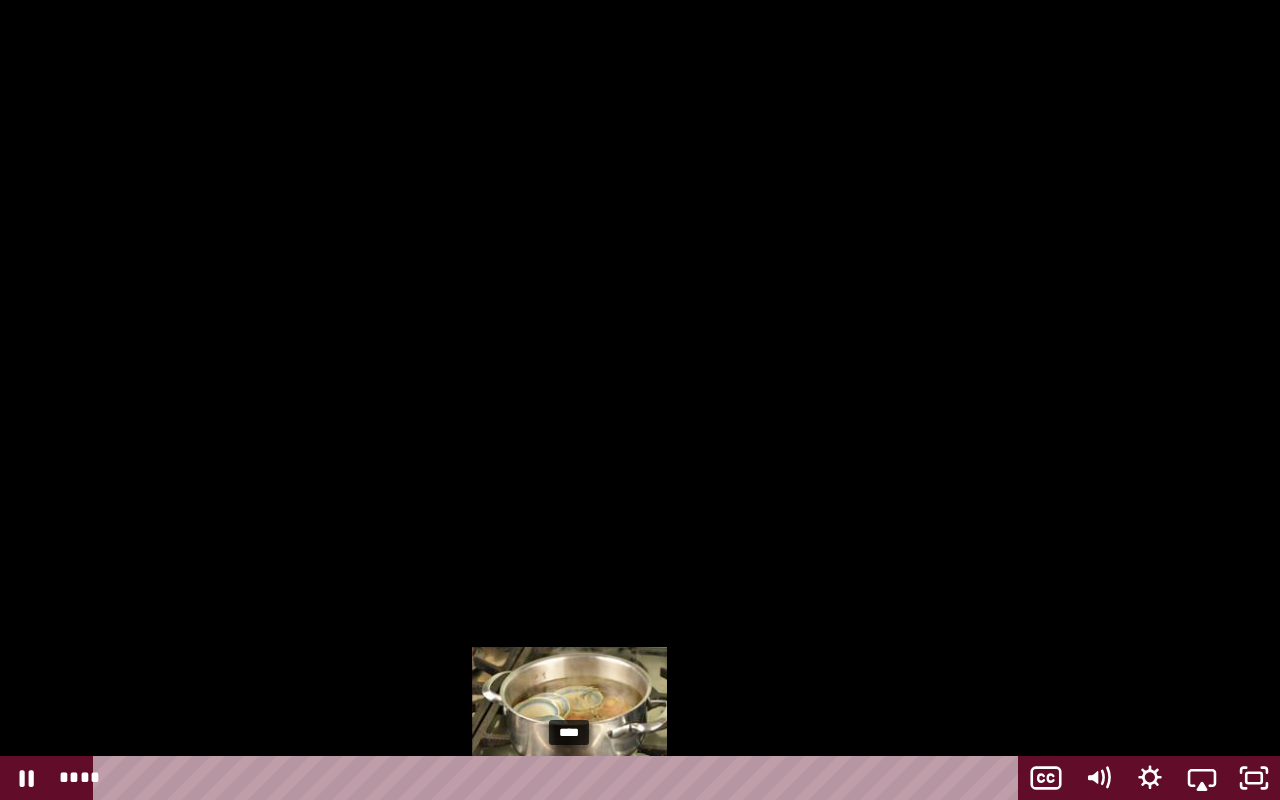 click on "****" at bounding box center [560, 778] 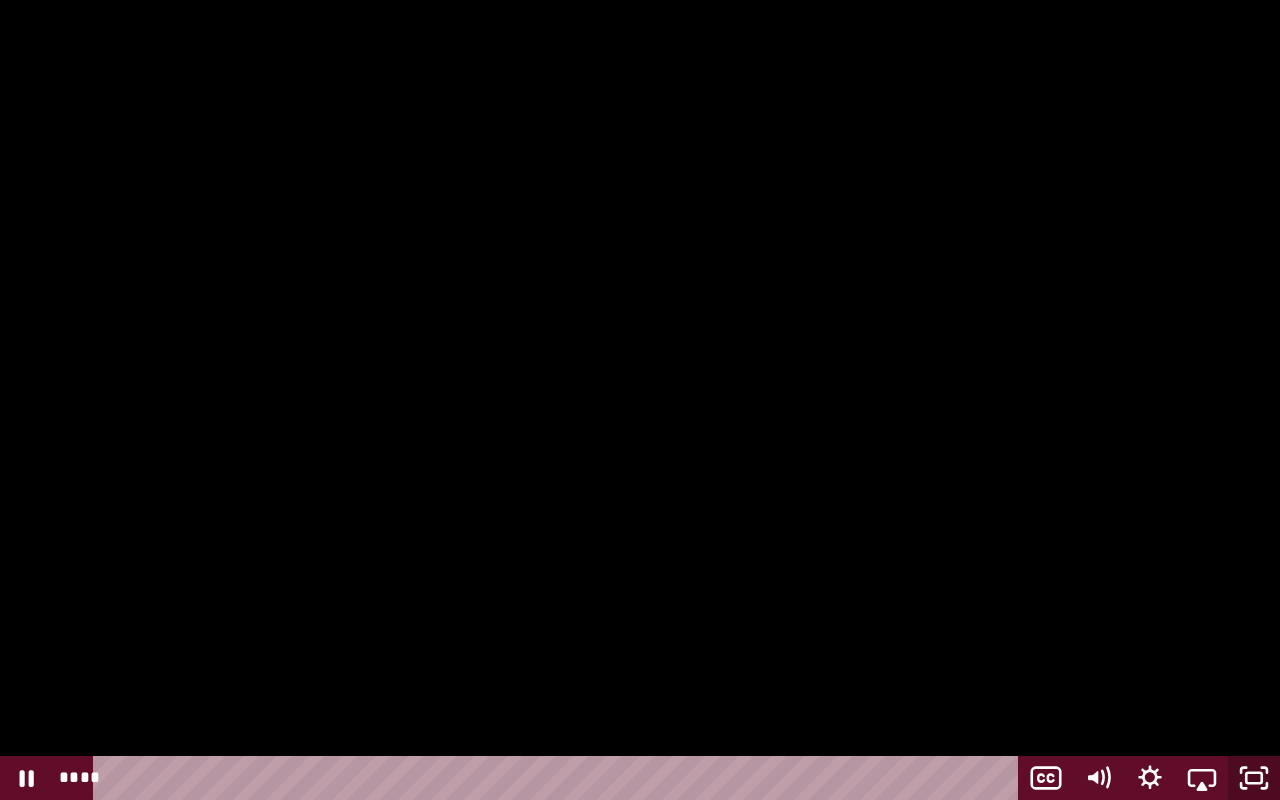 click 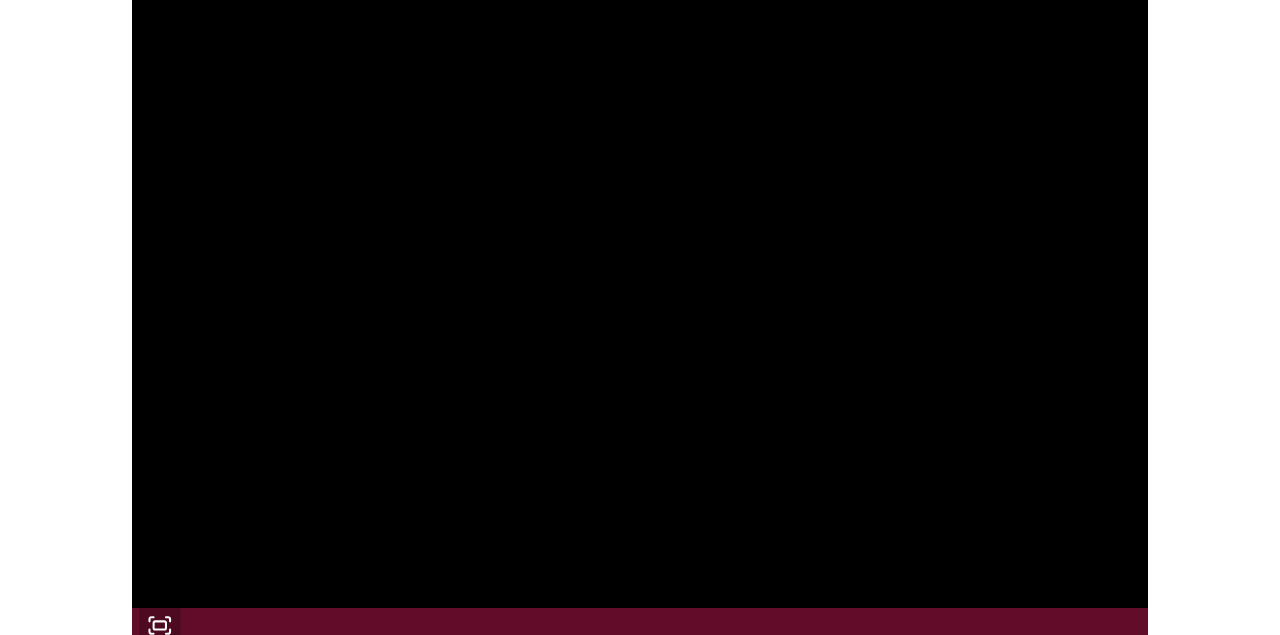 scroll, scrollTop: 448, scrollLeft: 0, axis: vertical 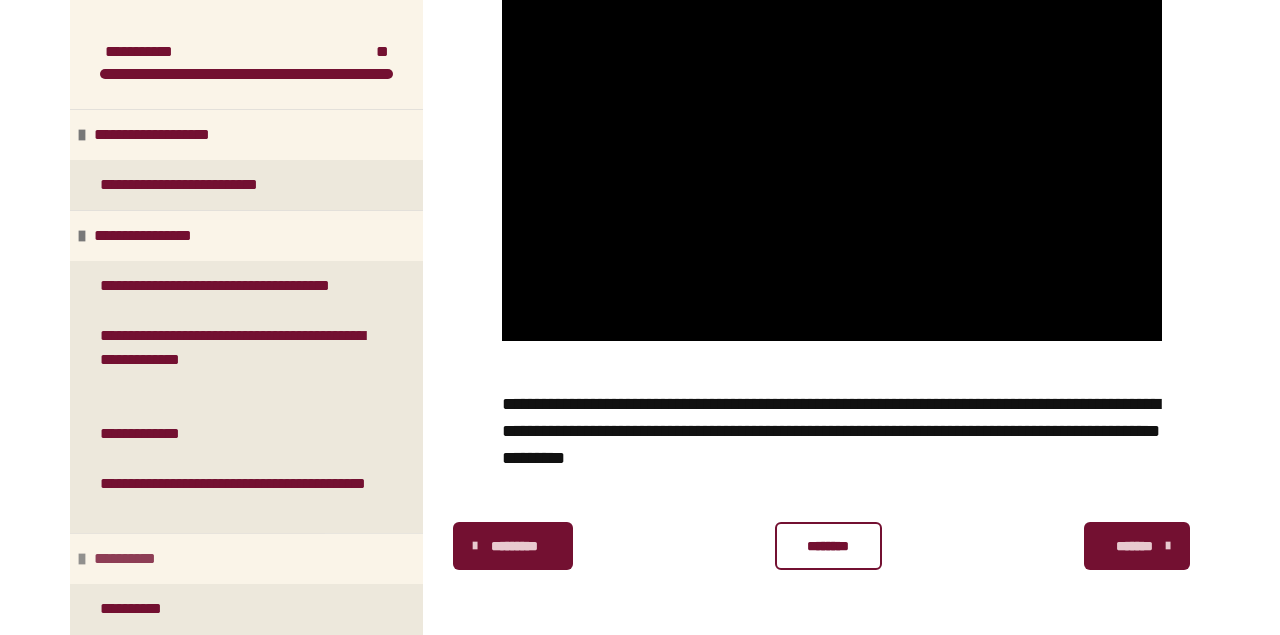 type 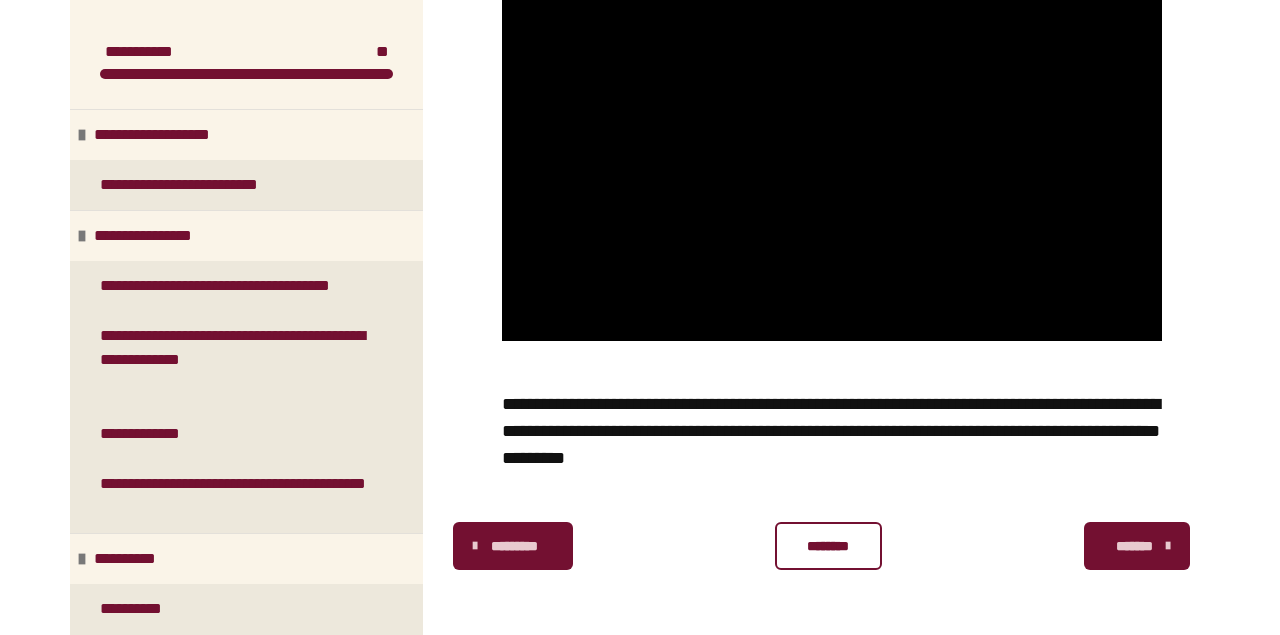 click on "**********" at bounding box center [640, 139] 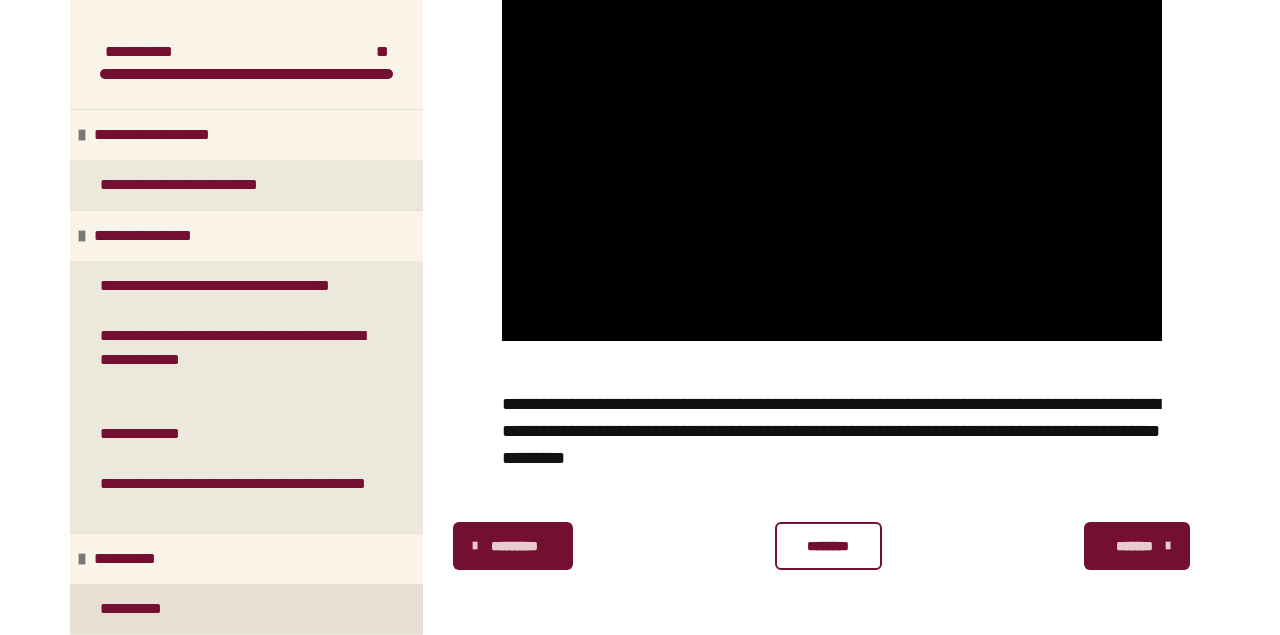 click on "**********" at bounding box center [137, 609] 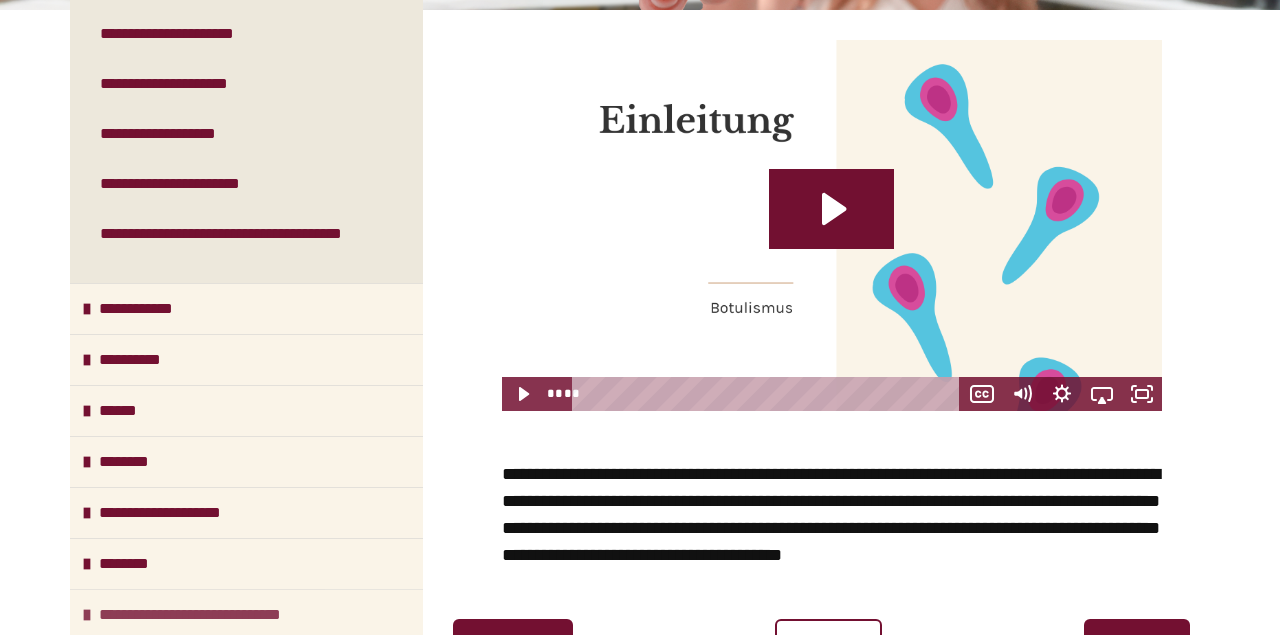 scroll, scrollTop: 1374, scrollLeft: 0, axis: vertical 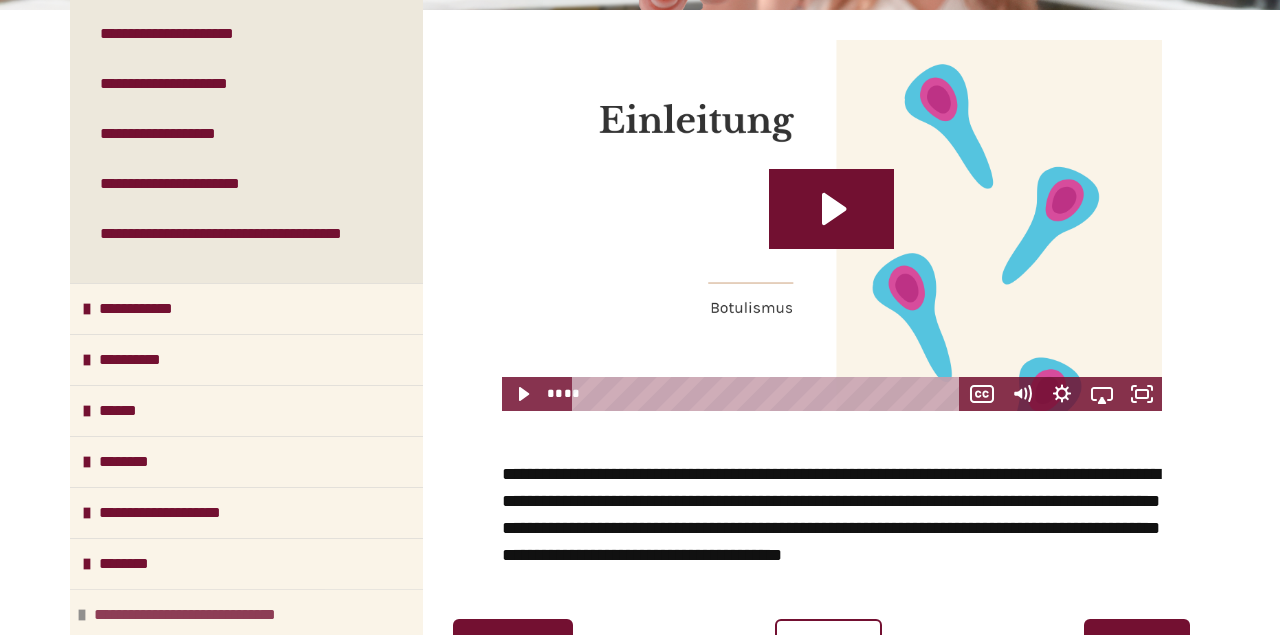 click on "**********" at bounding box center (213, 615) 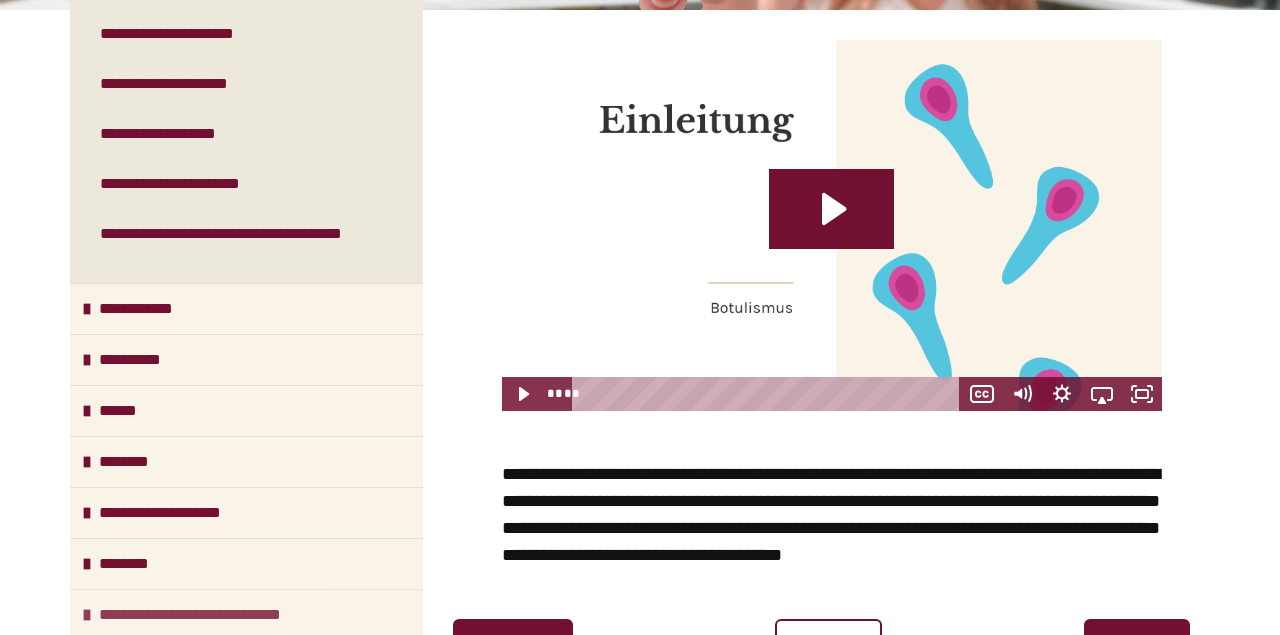 click on "**********" at bounding box center (218, 615) 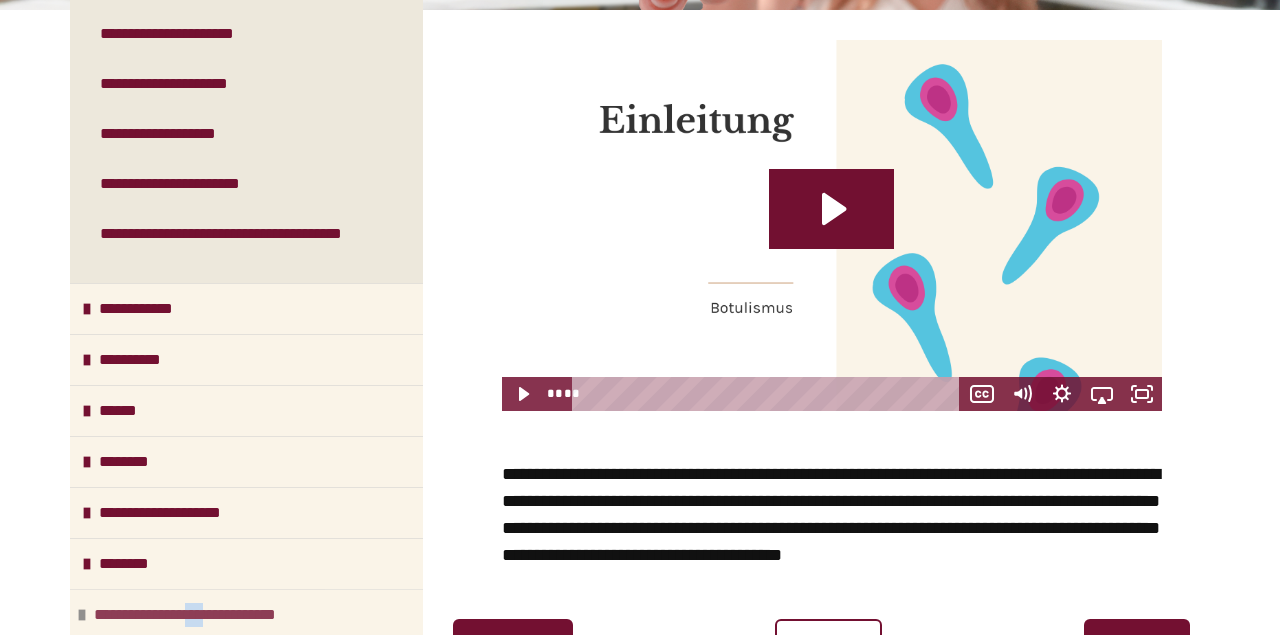 click on "**********" at bounding box center (213, 615) 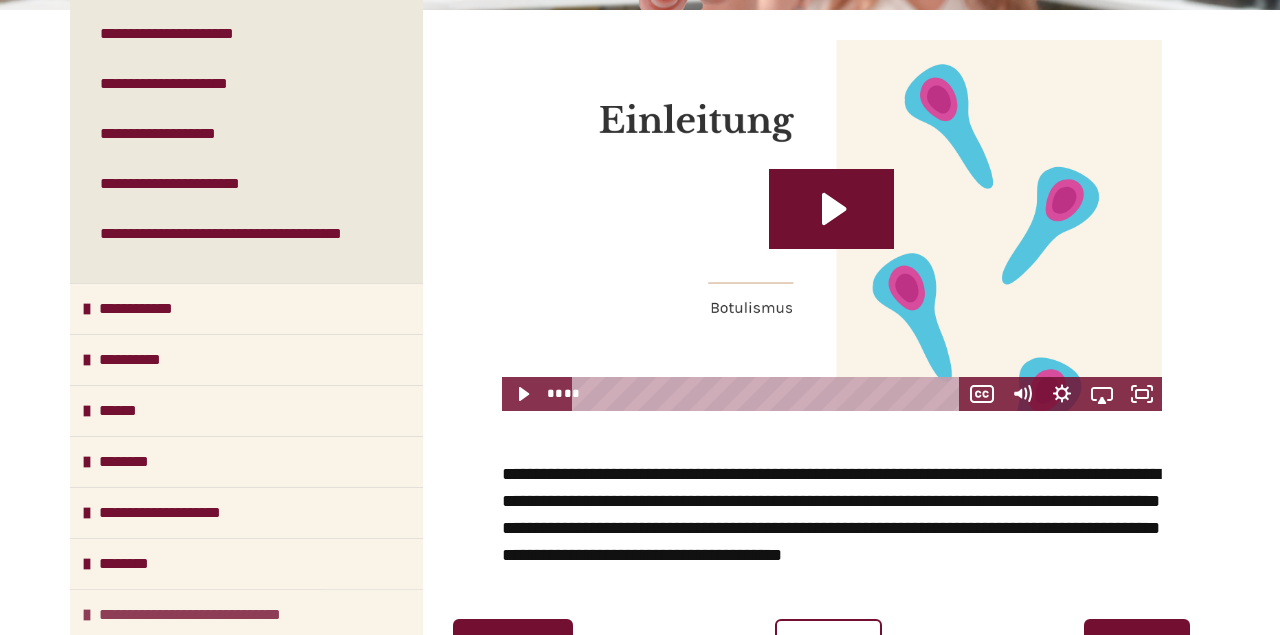 click on "**********" at bounding box center [218, 615] 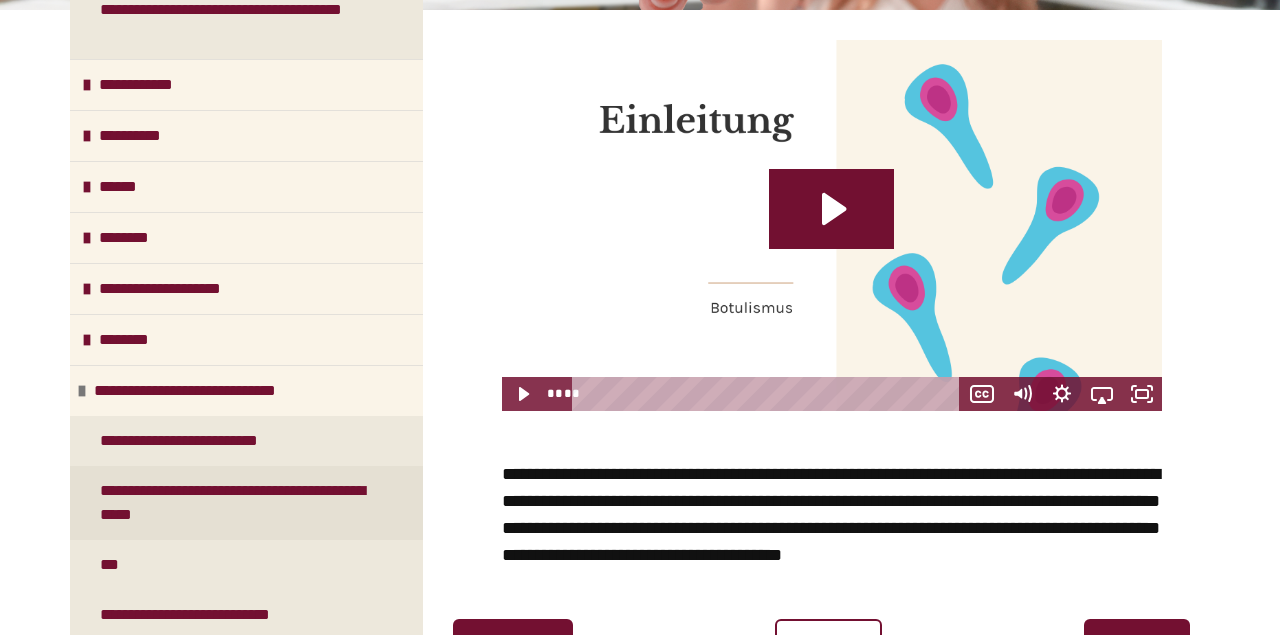 scroll, scrollTop: 1598, scrollLeft: 0, axis: vertical 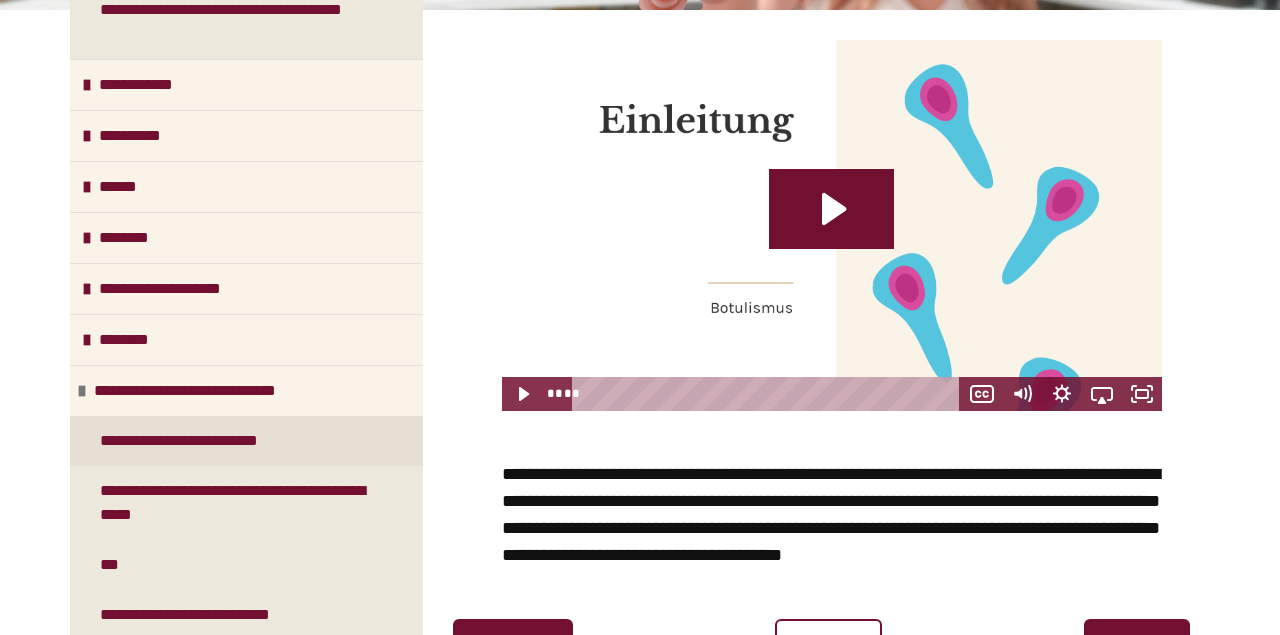 click on "**********" at bounding box center (195, 441) 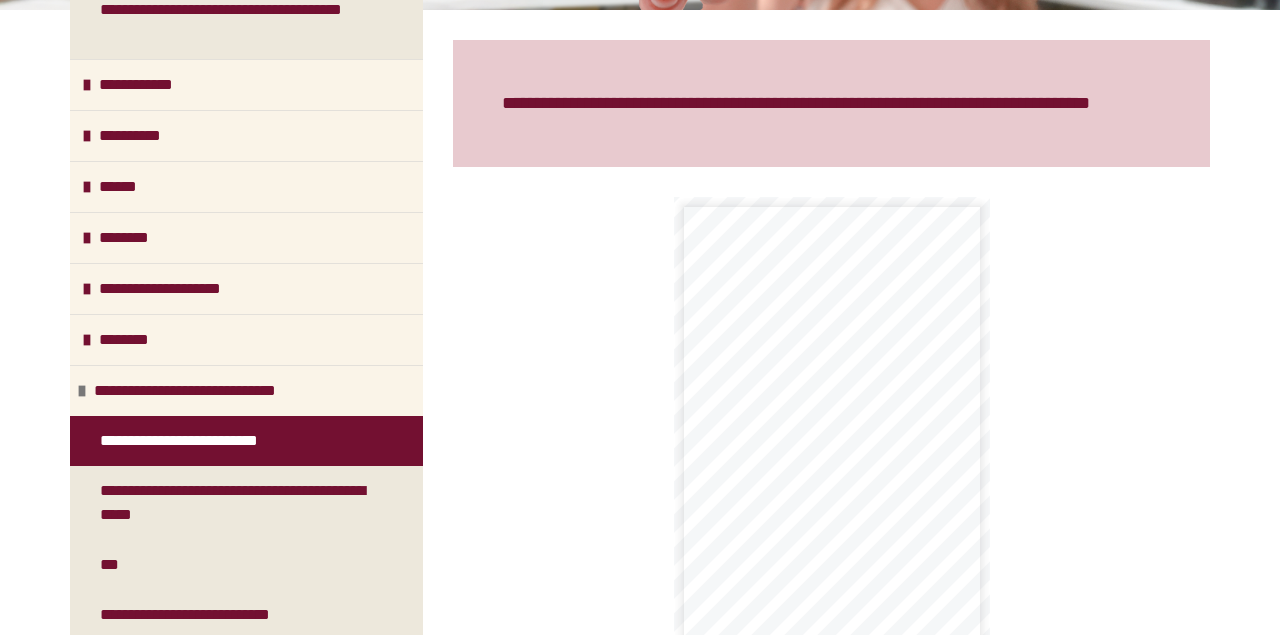 scroll, scrollTop: 1598, scrollLeft: 0, axis: vertical 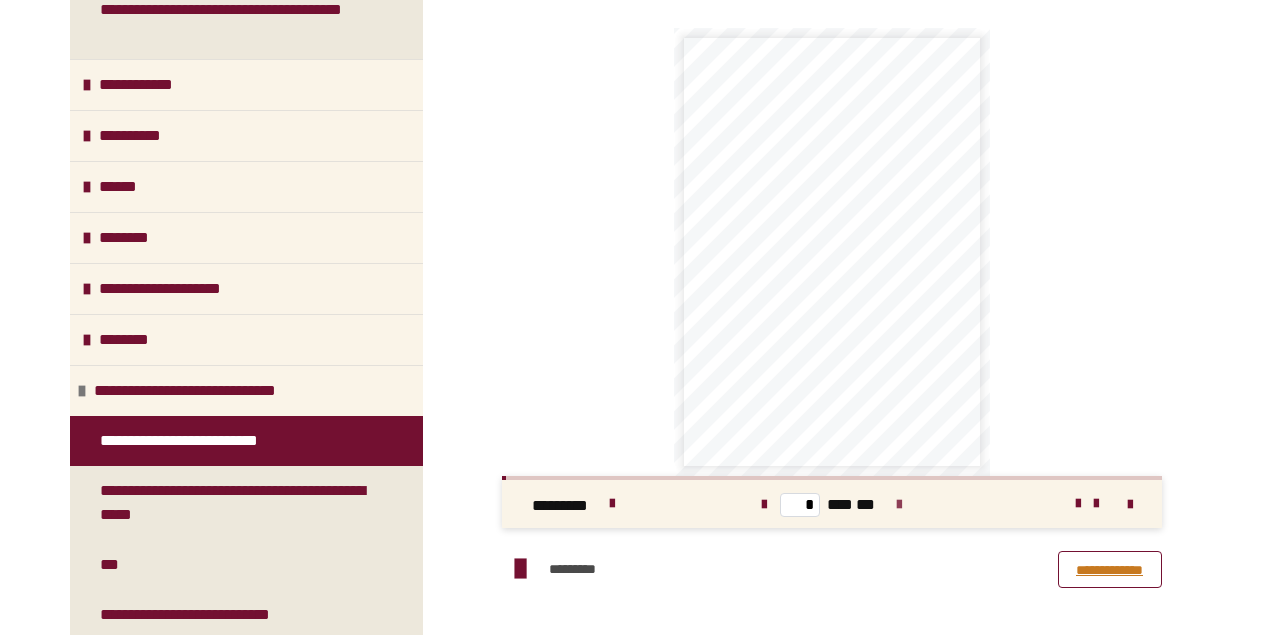 click at bounding box center [899, 505] 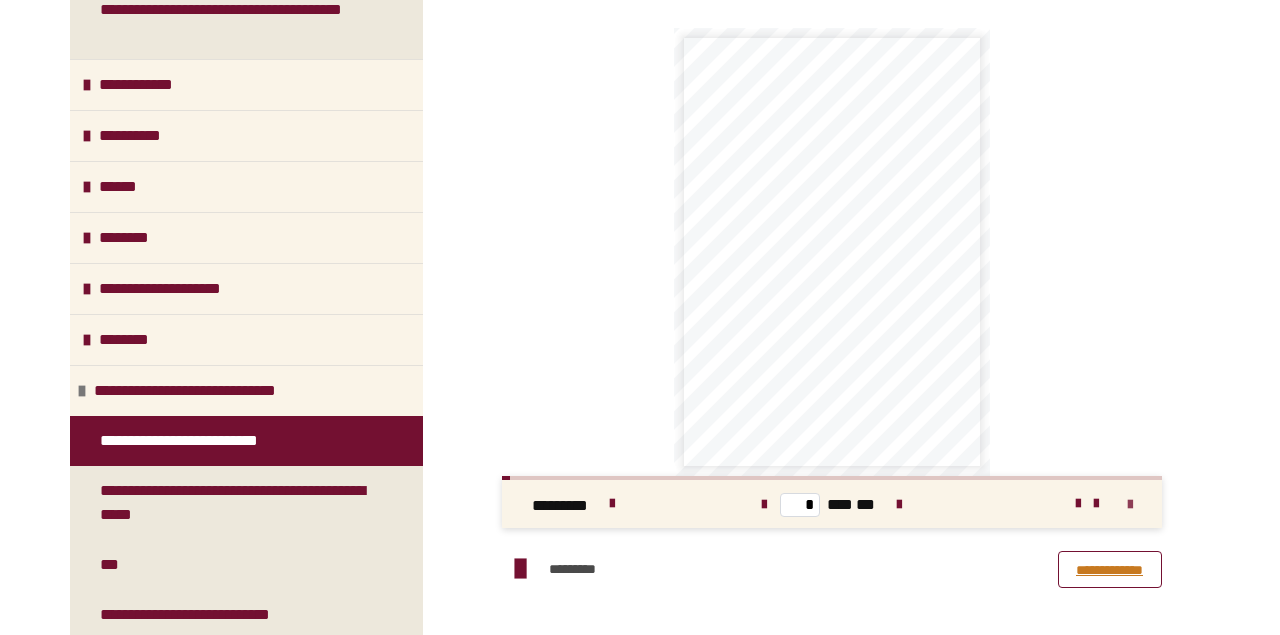 click at bounding box center (1130, 505) 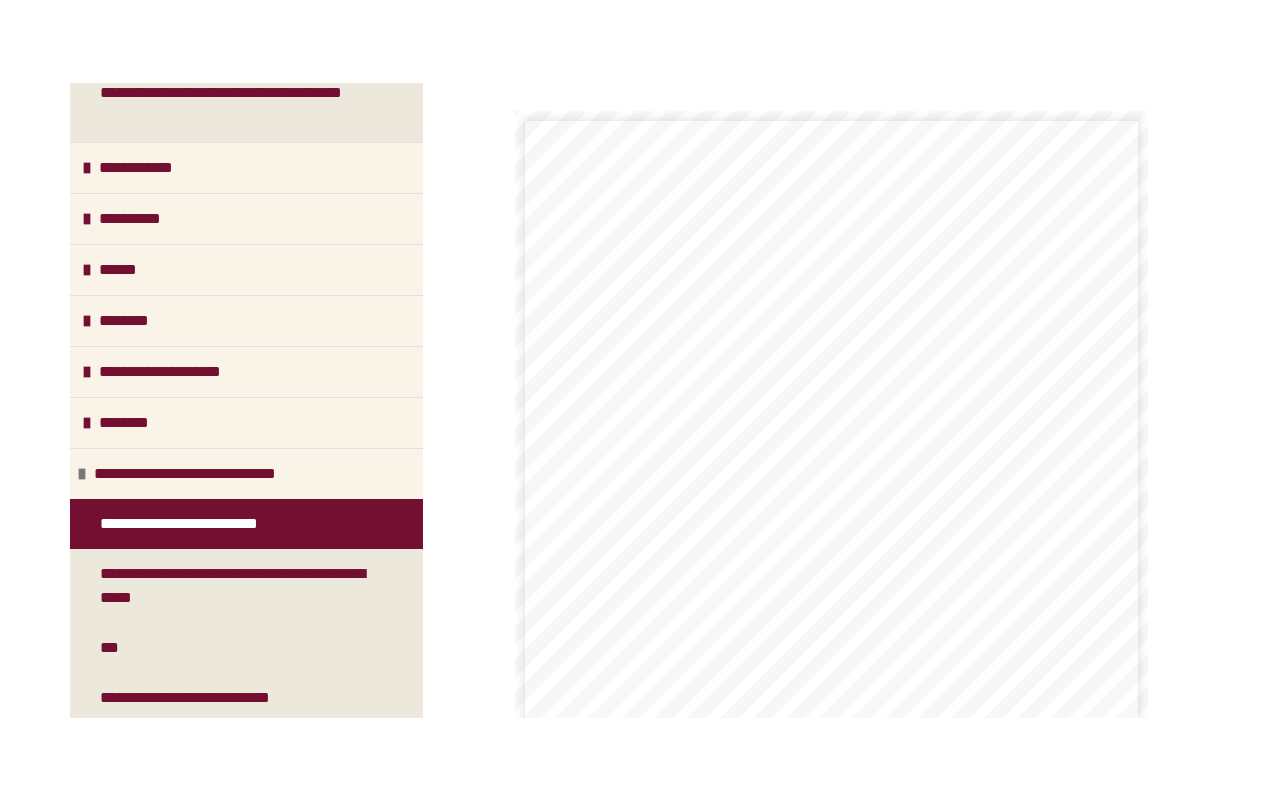 scroll, scrollTop: 0, scrollLeft: 0, axis: both 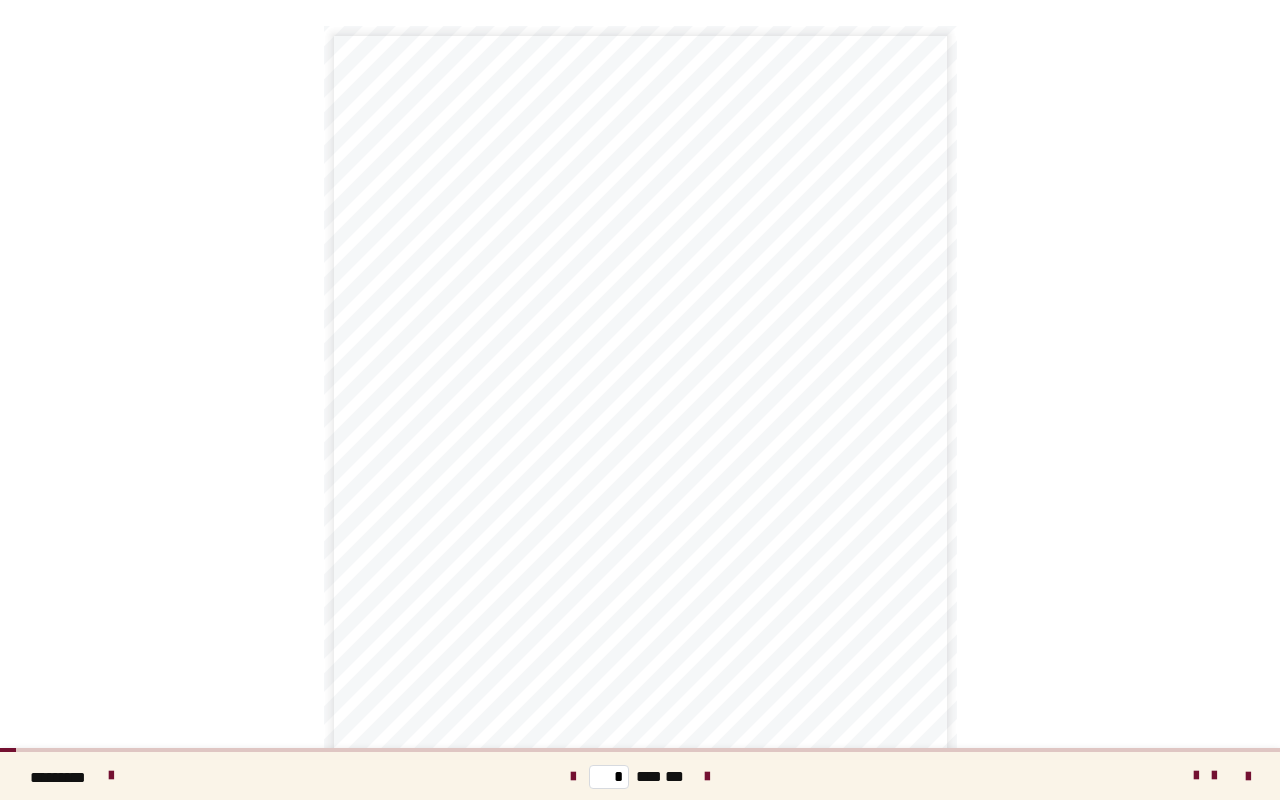click on "**********" at bounding box center (640, 400) 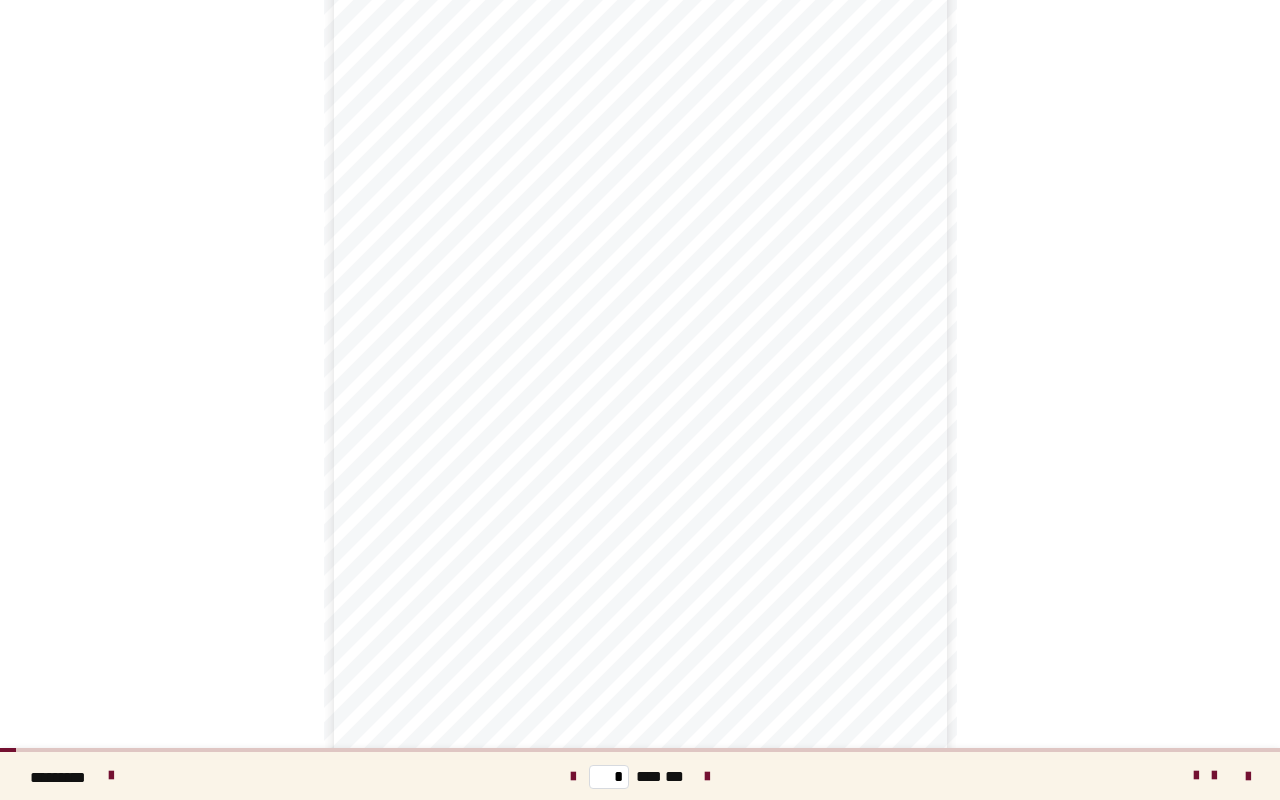 scroll, scrollTop: 111, scrollLeft: 0, axis: vertical 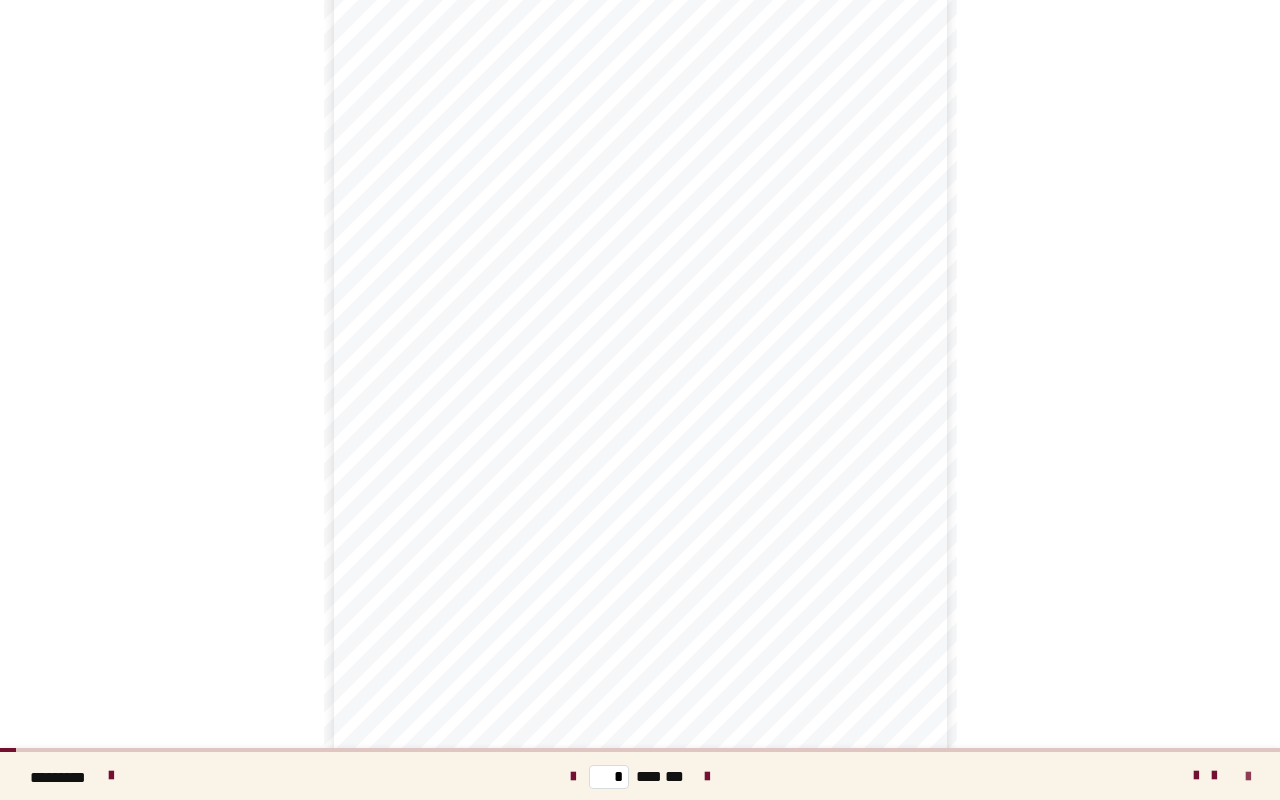 click at bounding box center [1248, 777] 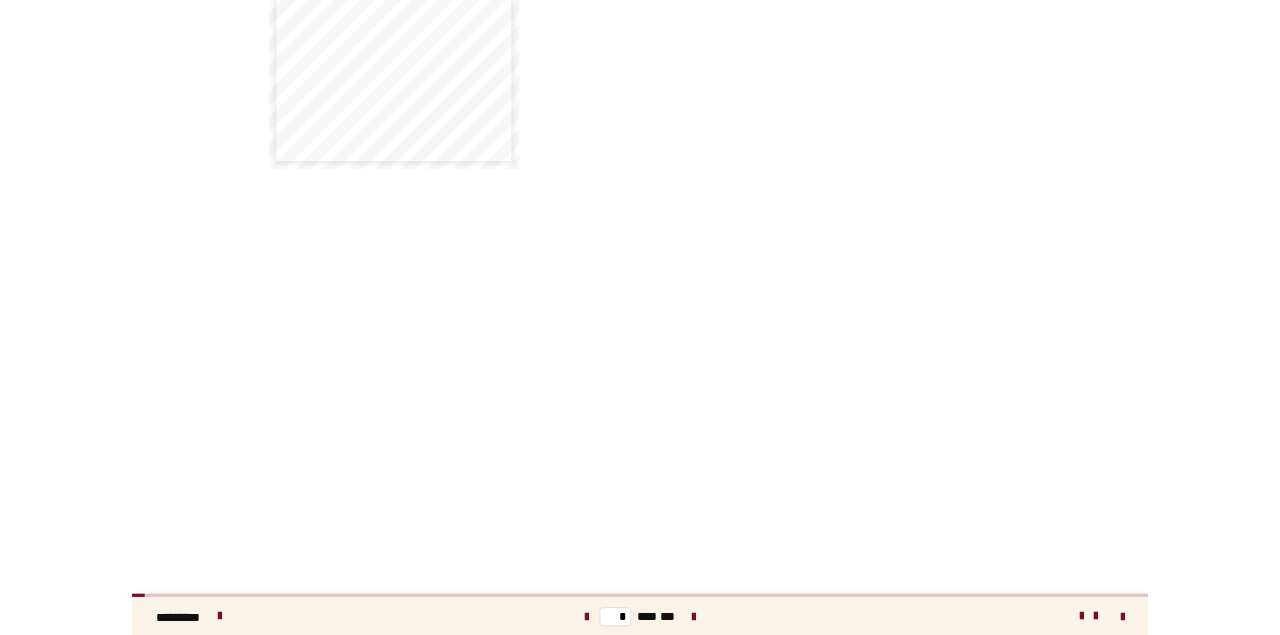 scroll, scrollTop: 547, scrollLeft: 0, axis: vertical 